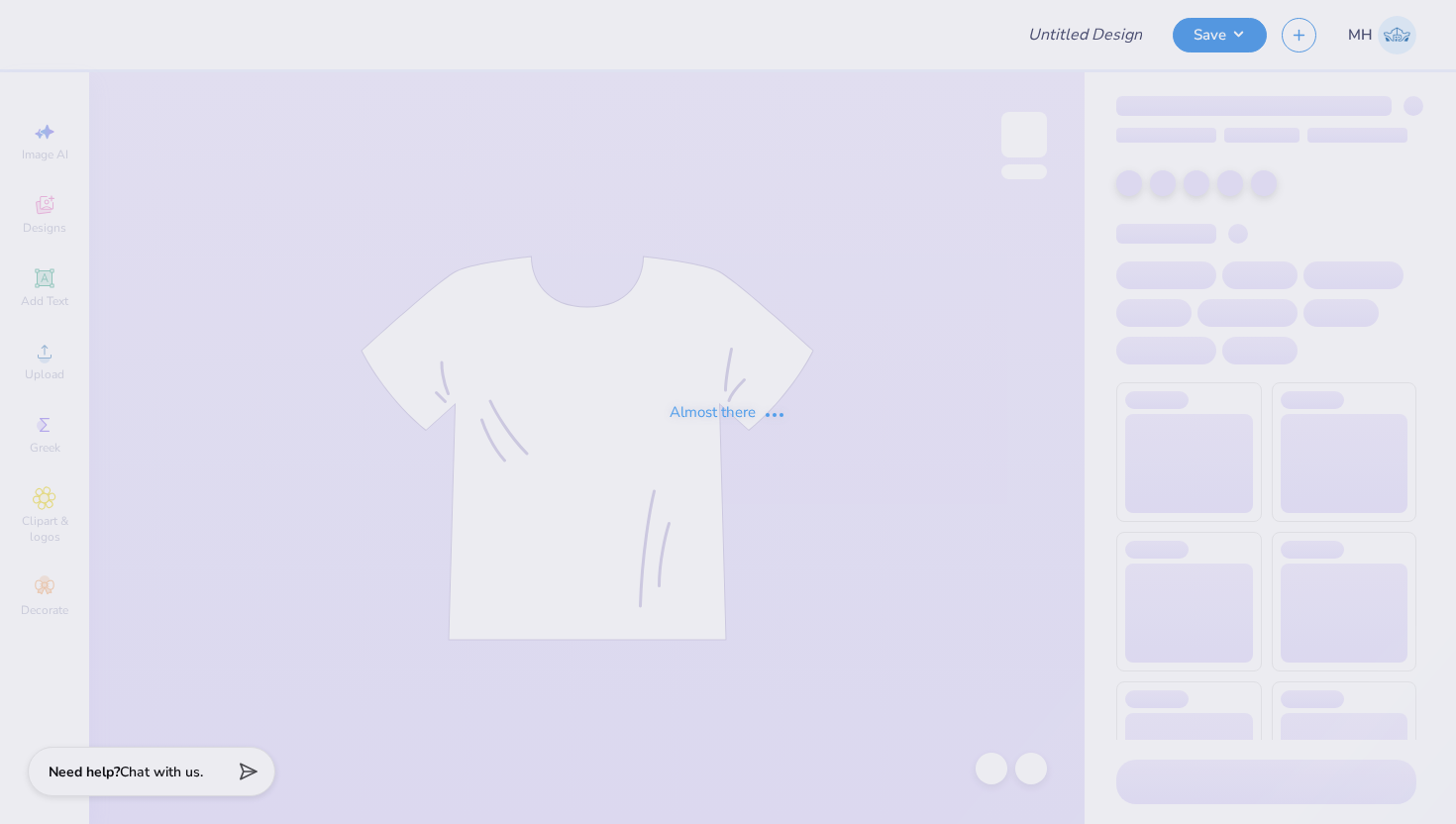 scroll, scrollTop: 0, scrollLeft: 0, axis: both 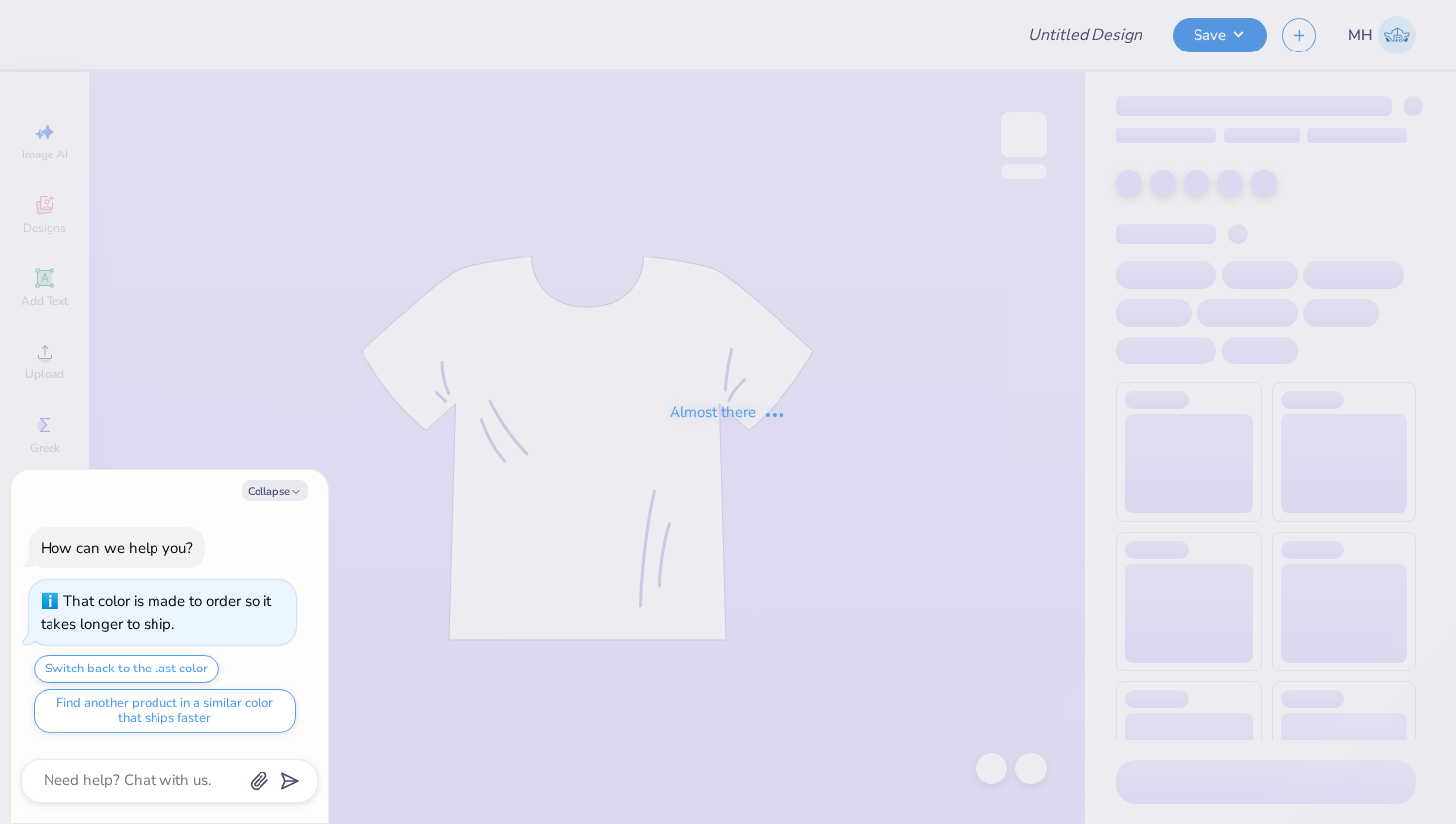 type on "x" 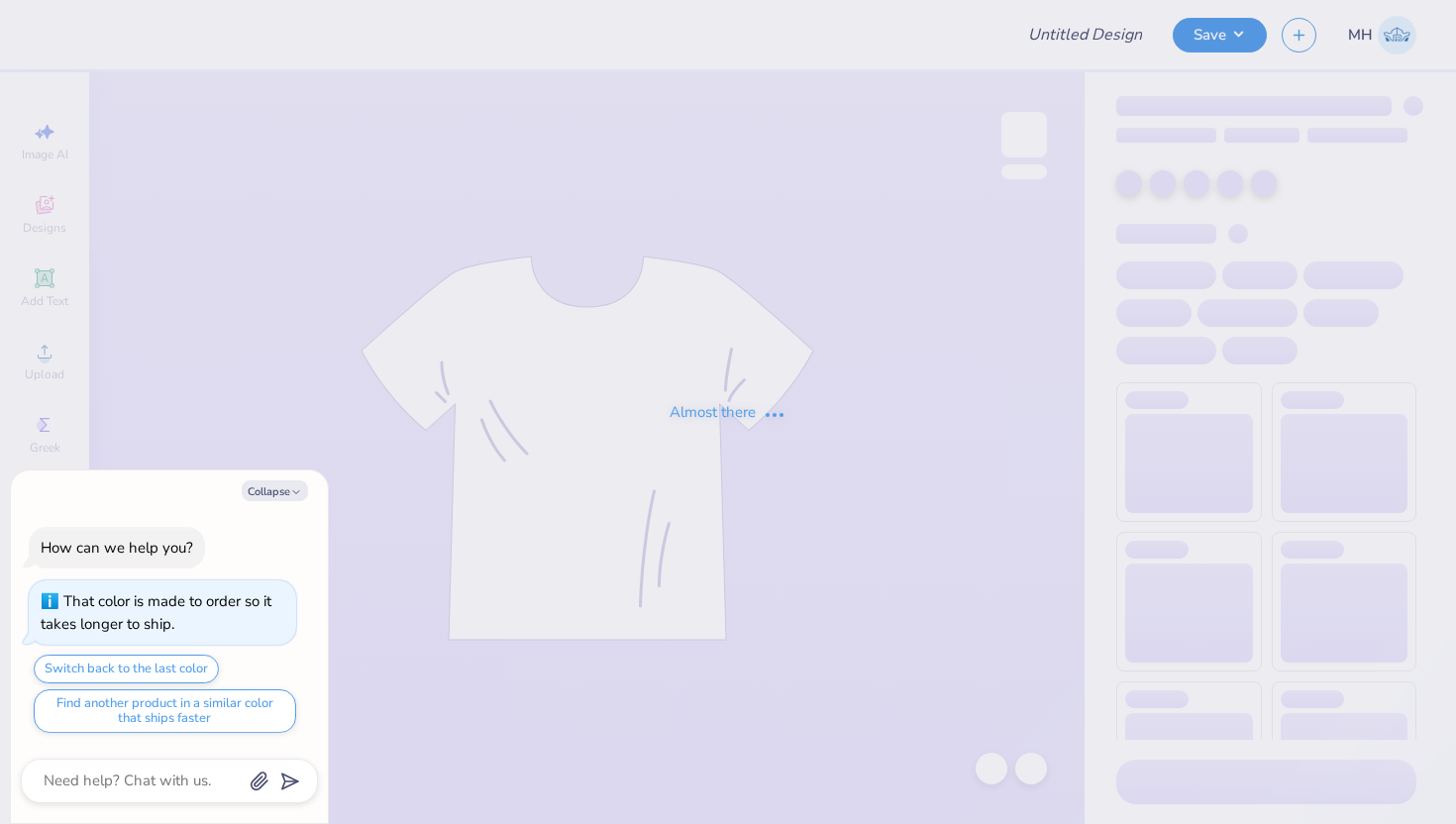 type on "Shorts" 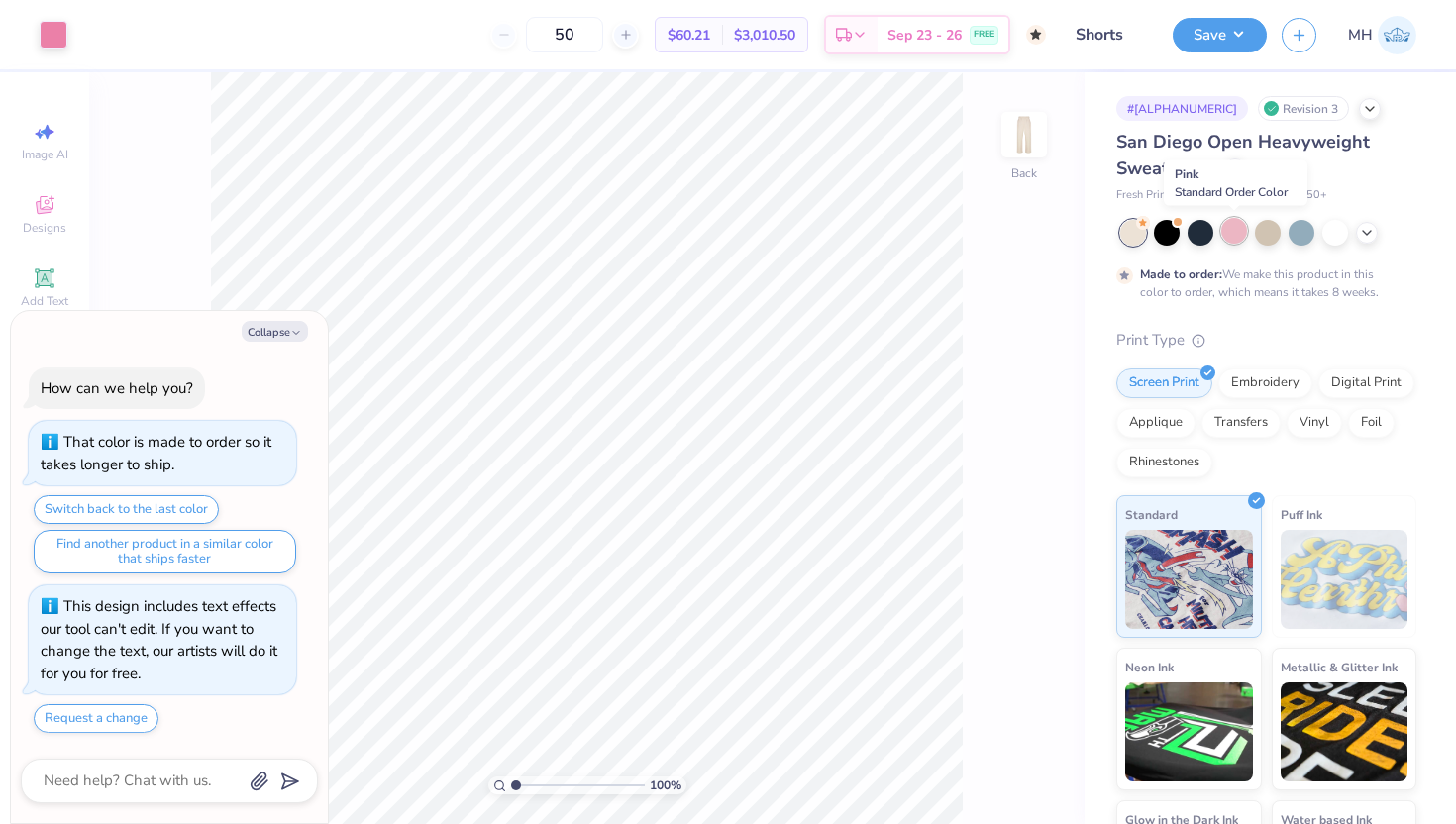 click at bounding box center [1234, 231] 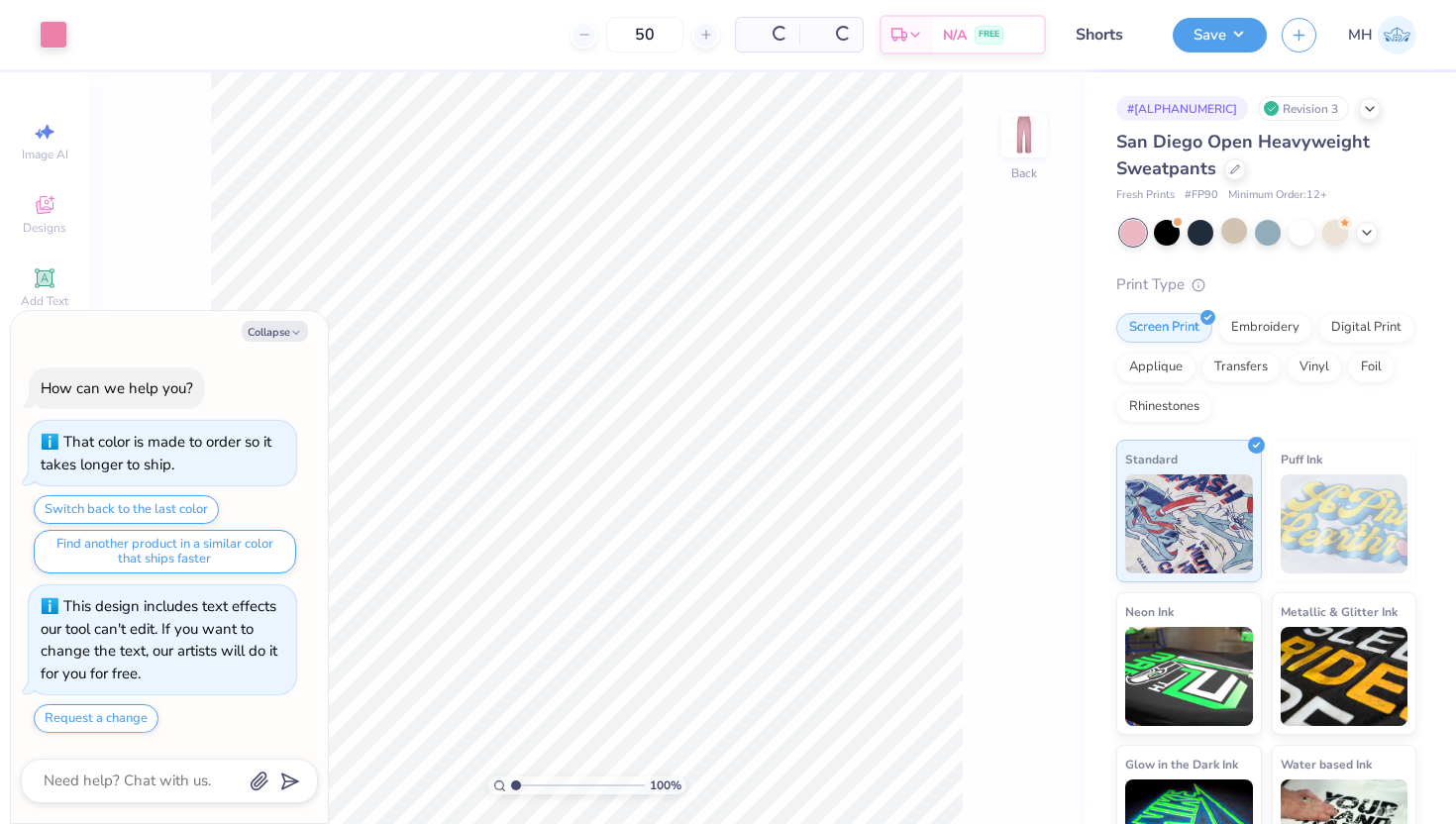 scroll, scrollTop: 39, scrollLeft: 0, axis: vertical 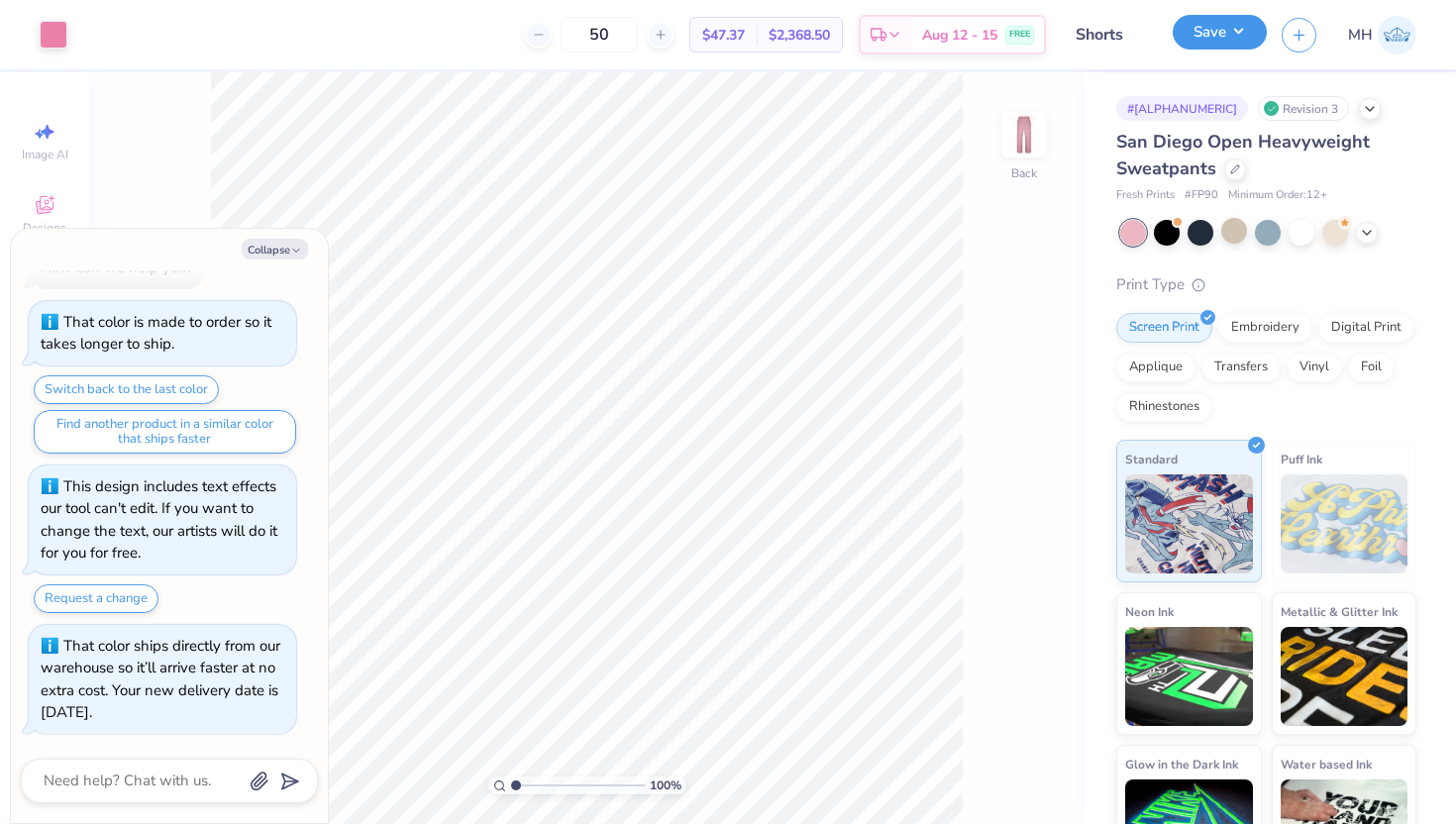 click on "Save" at bounding box center [1219, 32] 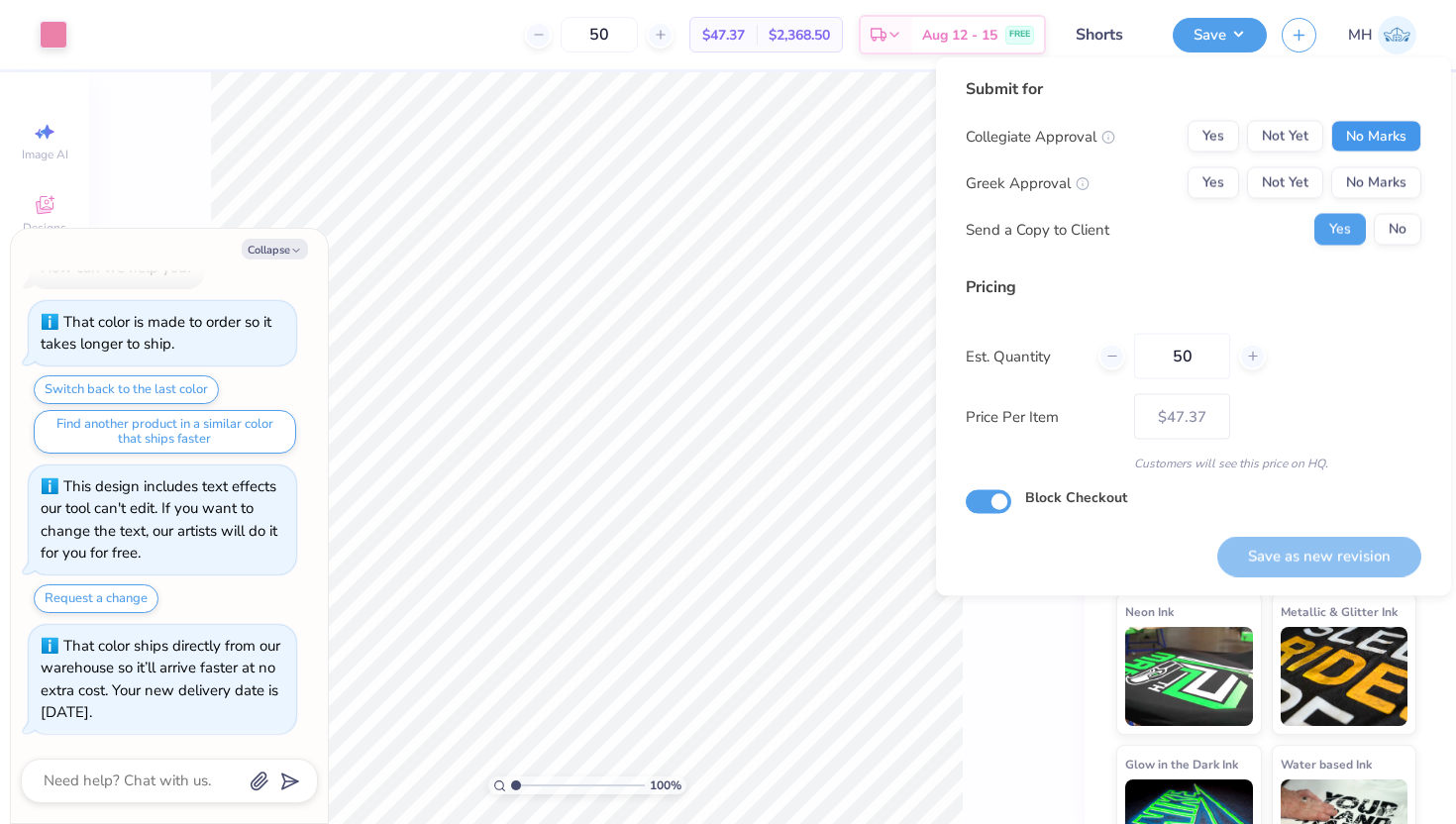 click on "No Marks" at bounding box center (1376, 137) 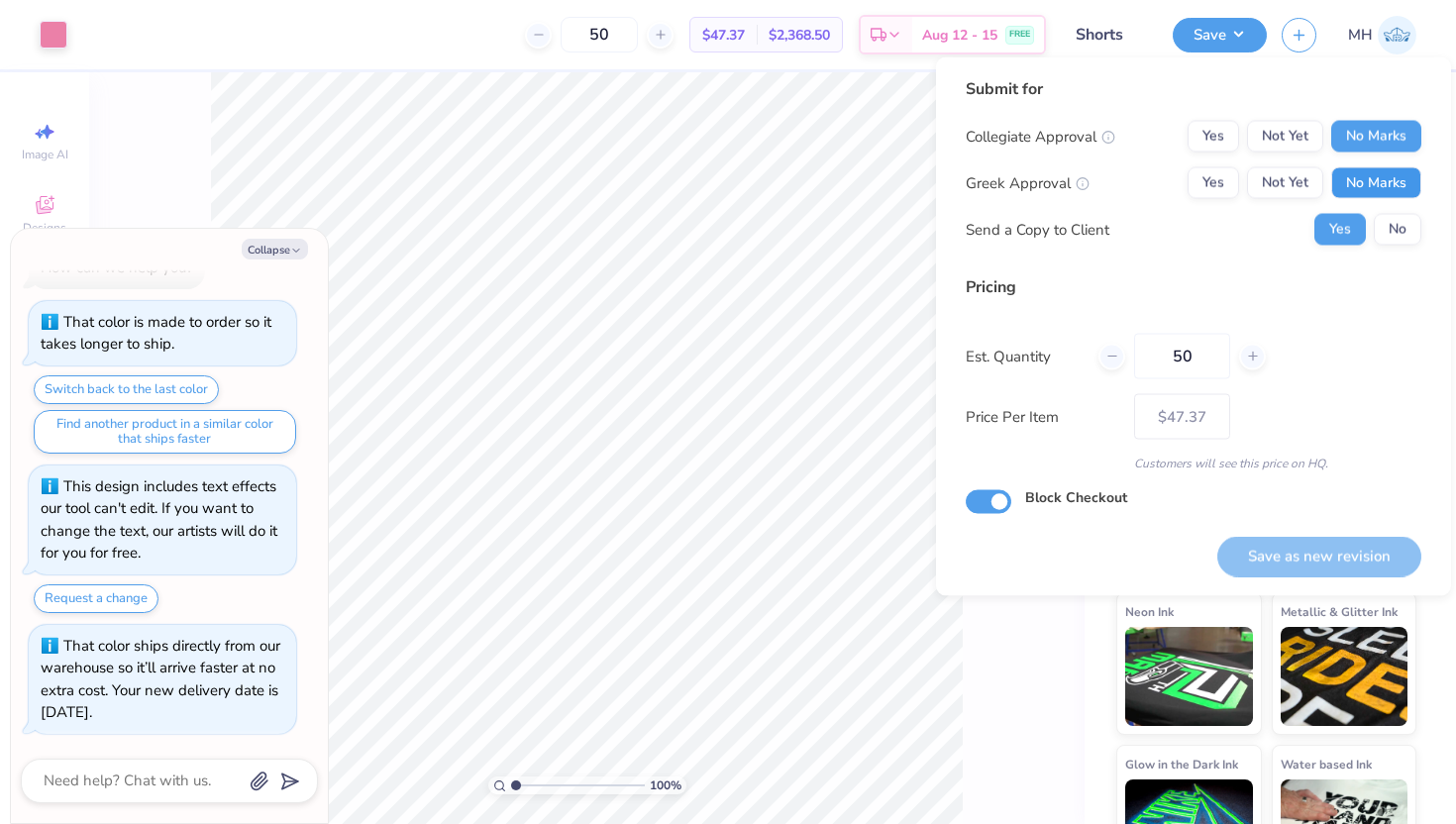 click on "No Marks" at bounding box center (1376, 183) 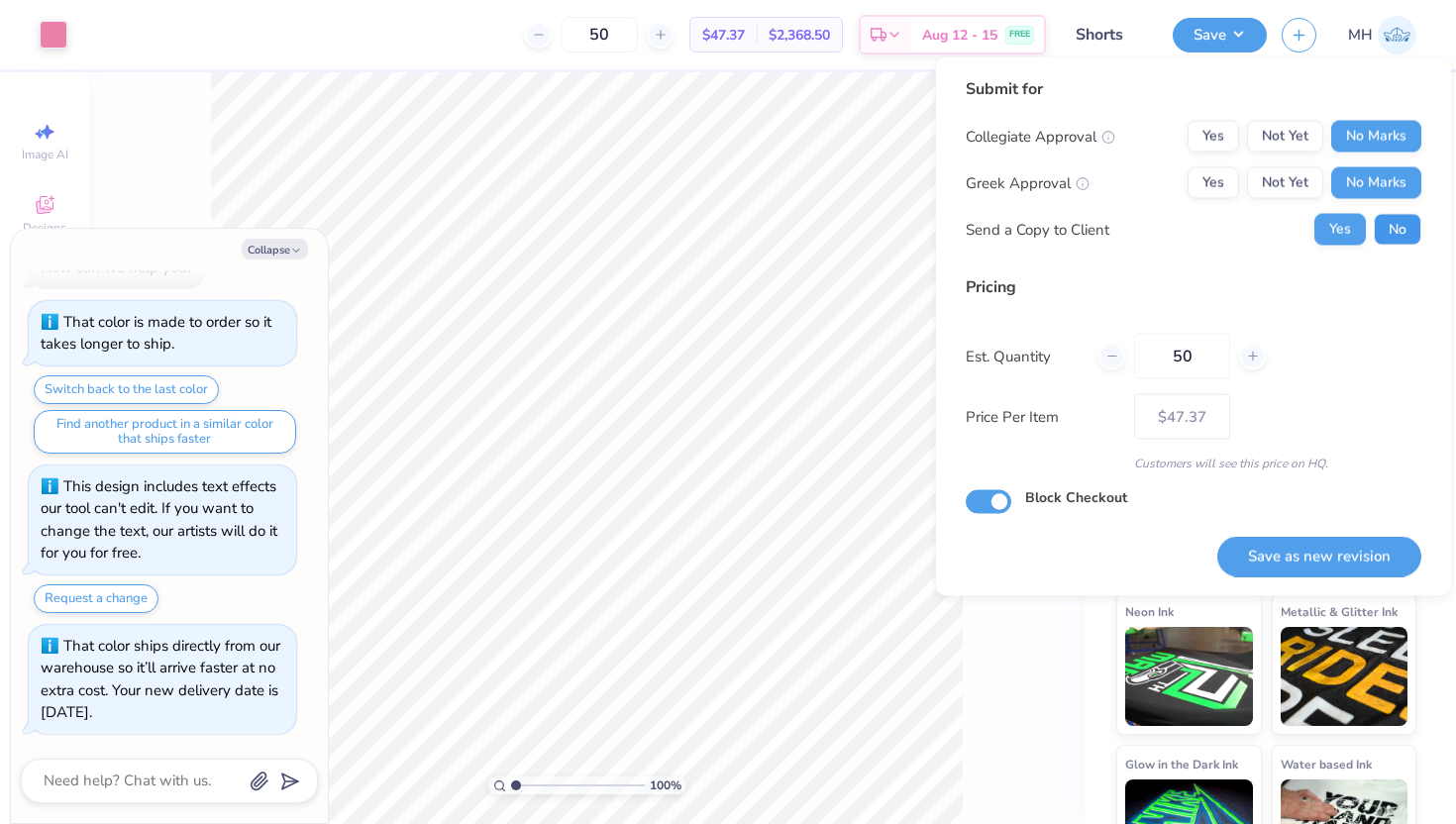 click on "No" at bounding box center (1398, 230) 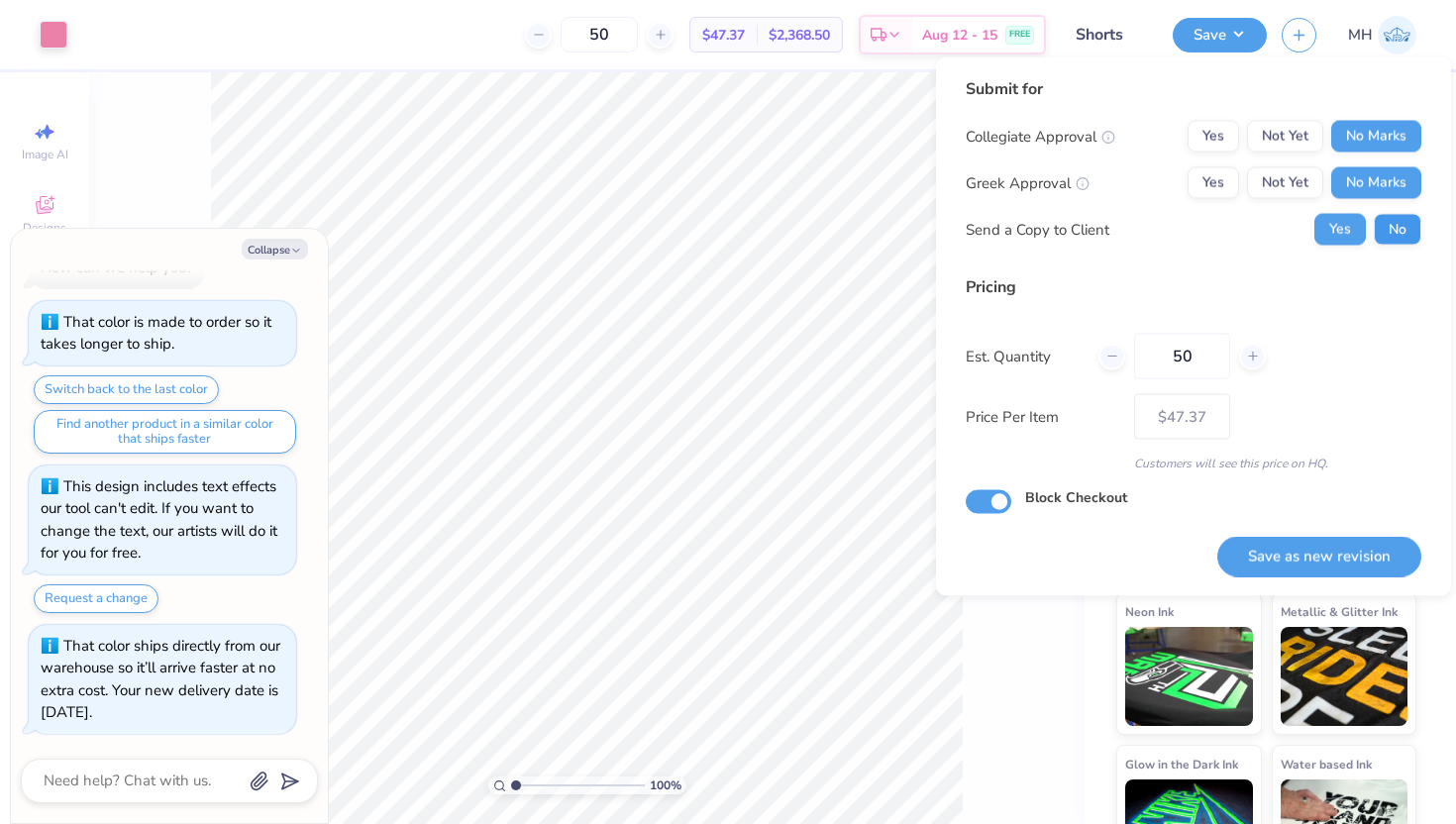type on "x" 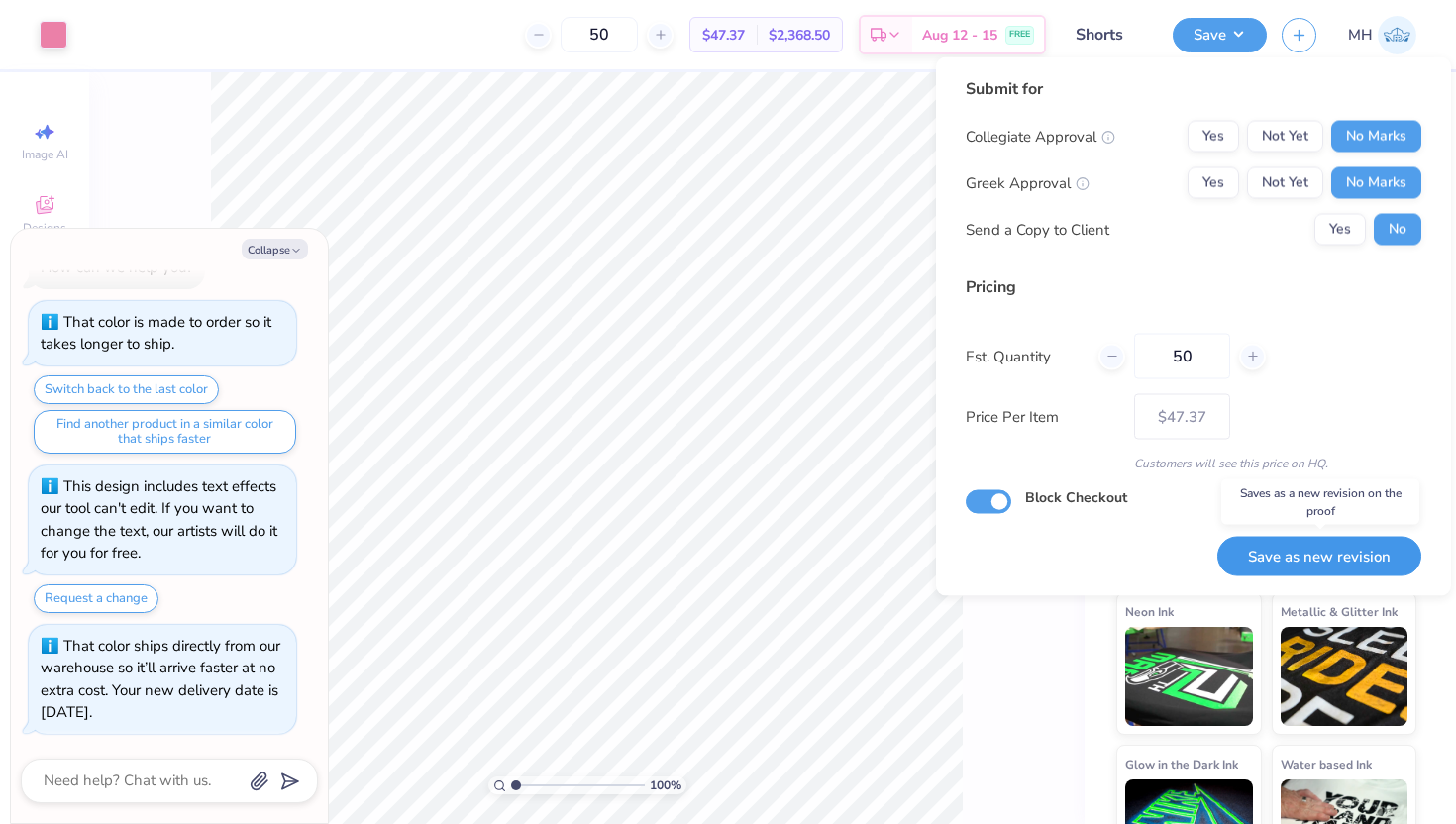 click on "Save as new revision" at bounding box center [1319, 556] 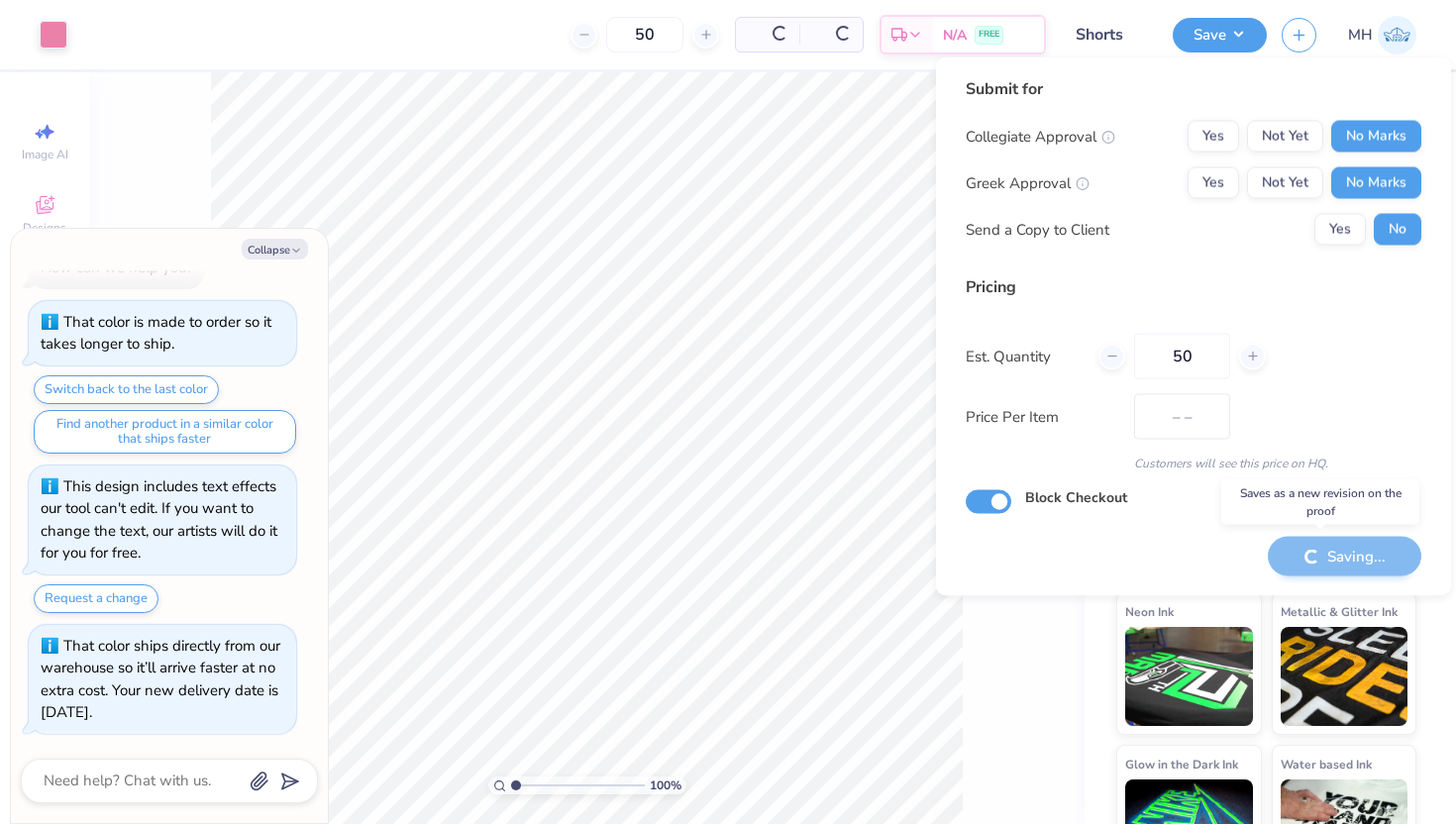 type on "$47.37" 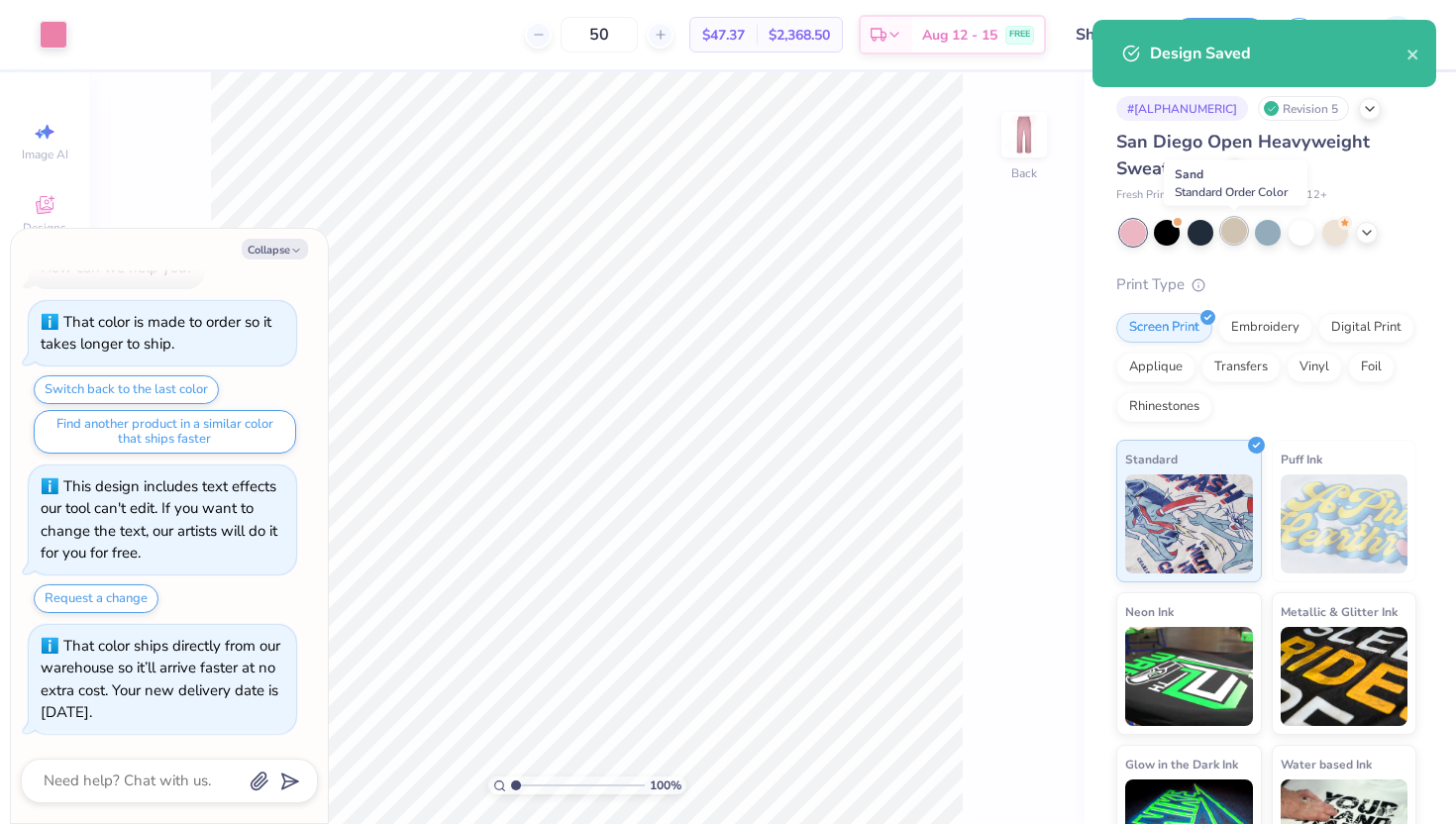 click at bounding box center (1234, 231) 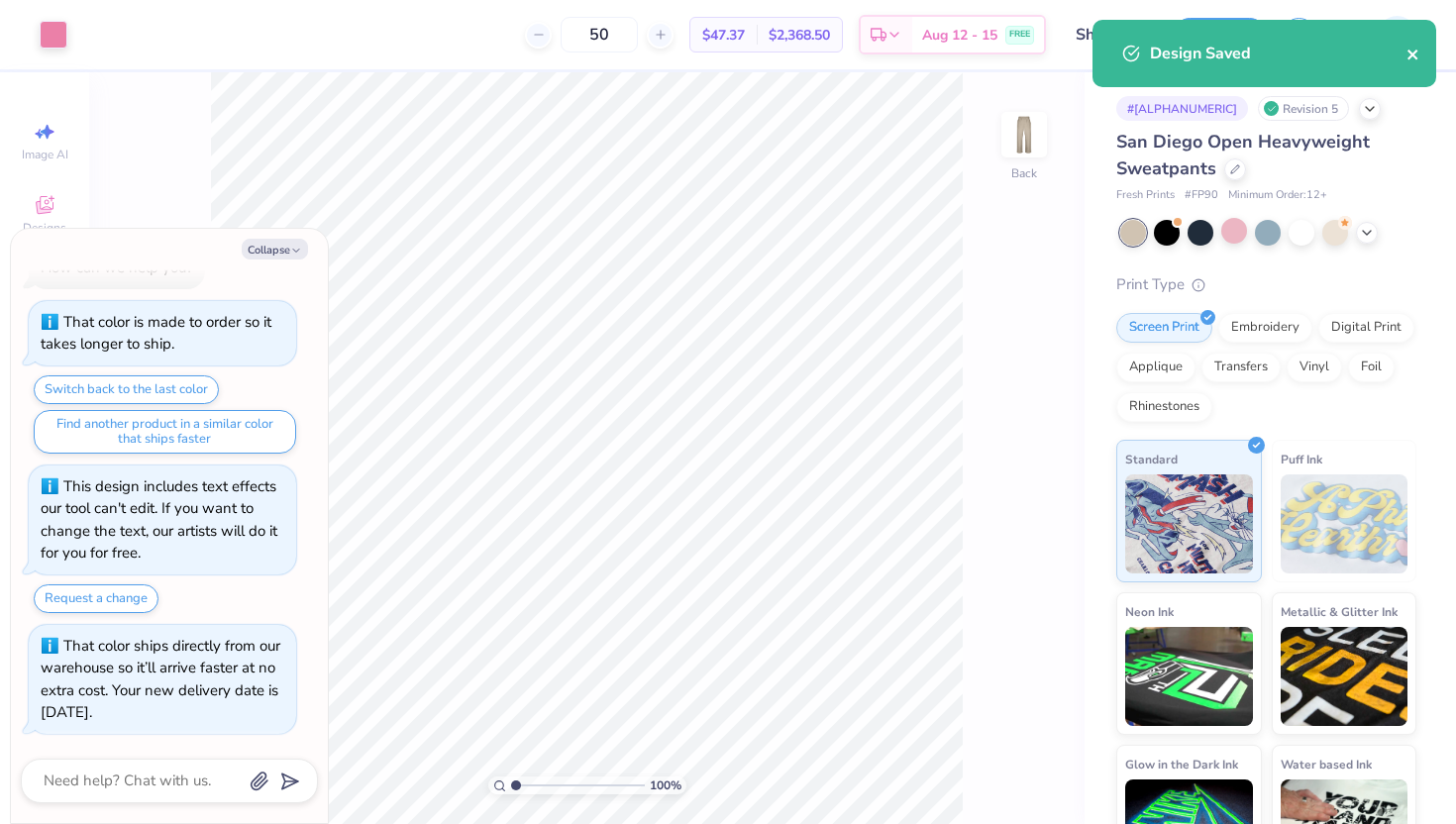 click on "Design Saved" at bounding box center [1264, 53] 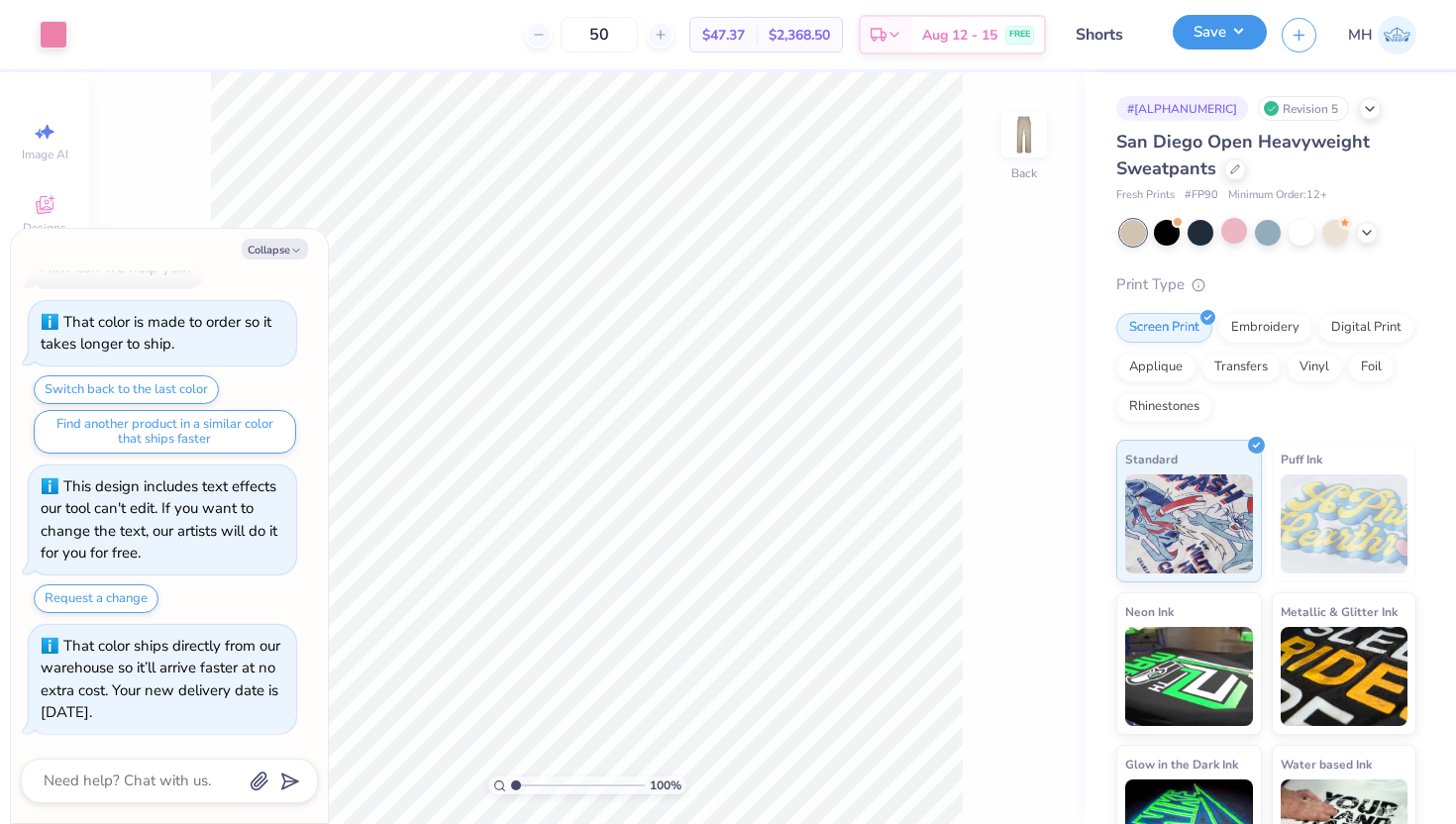 click on "Save" at bounding box center [1219, 32] 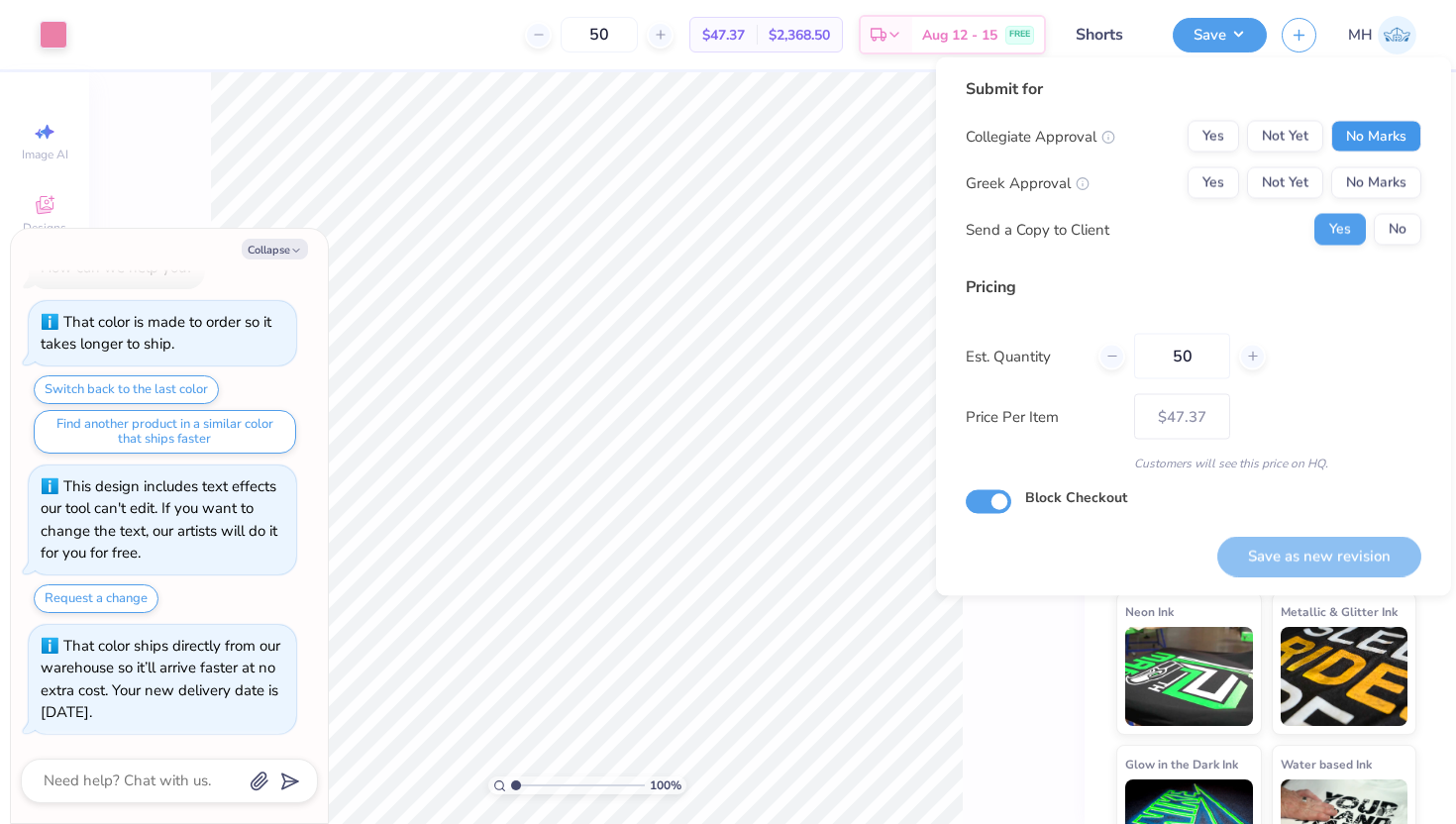 click on "No Marks" at bounding box center (1376, 137) 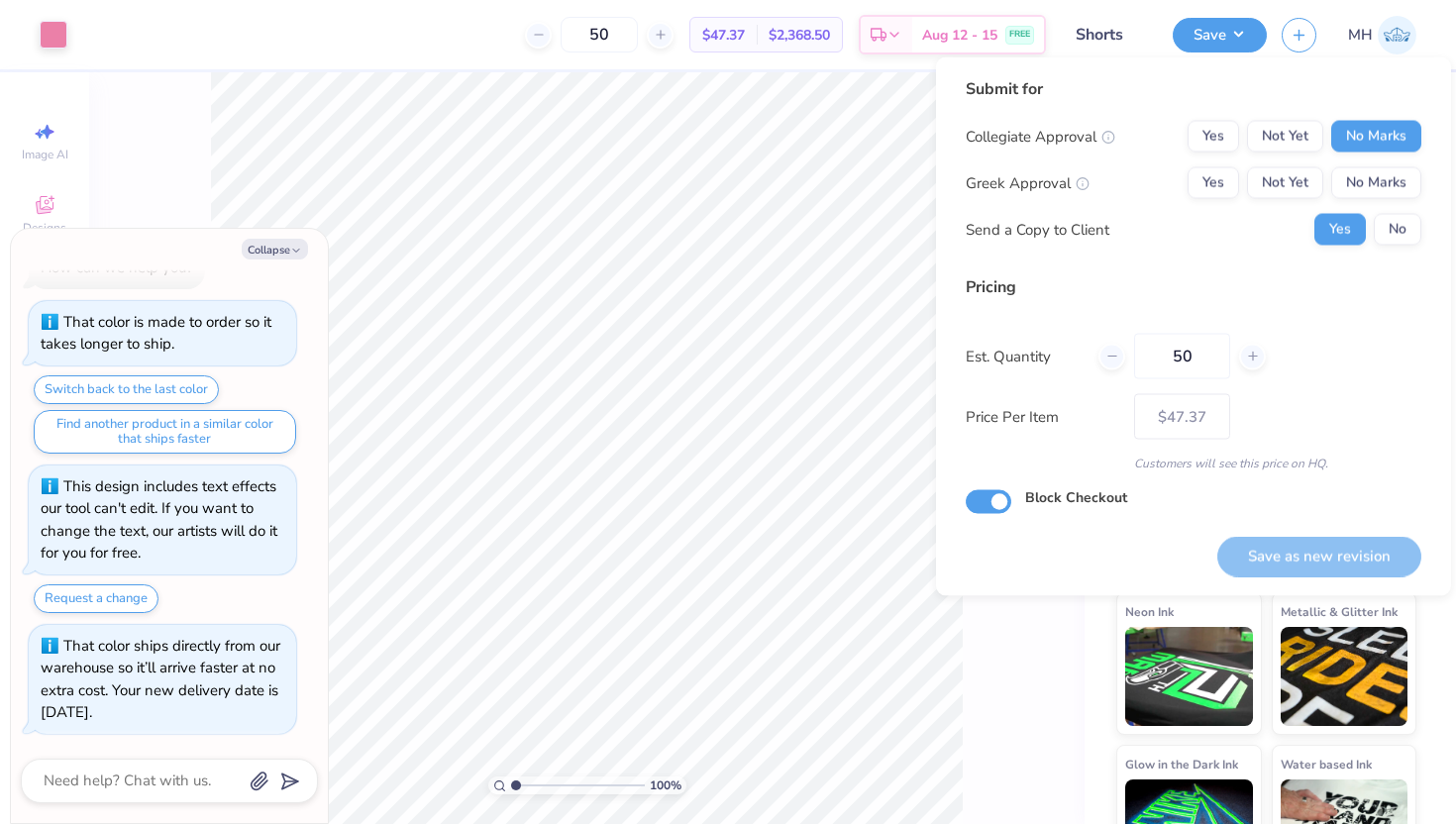 click on "Collegiate Approval Yes Not Yet No Marks Greek Approval Yes Not Yet No Marks Send a Copy to Client Yes No" at bounding box center (1194, 183) 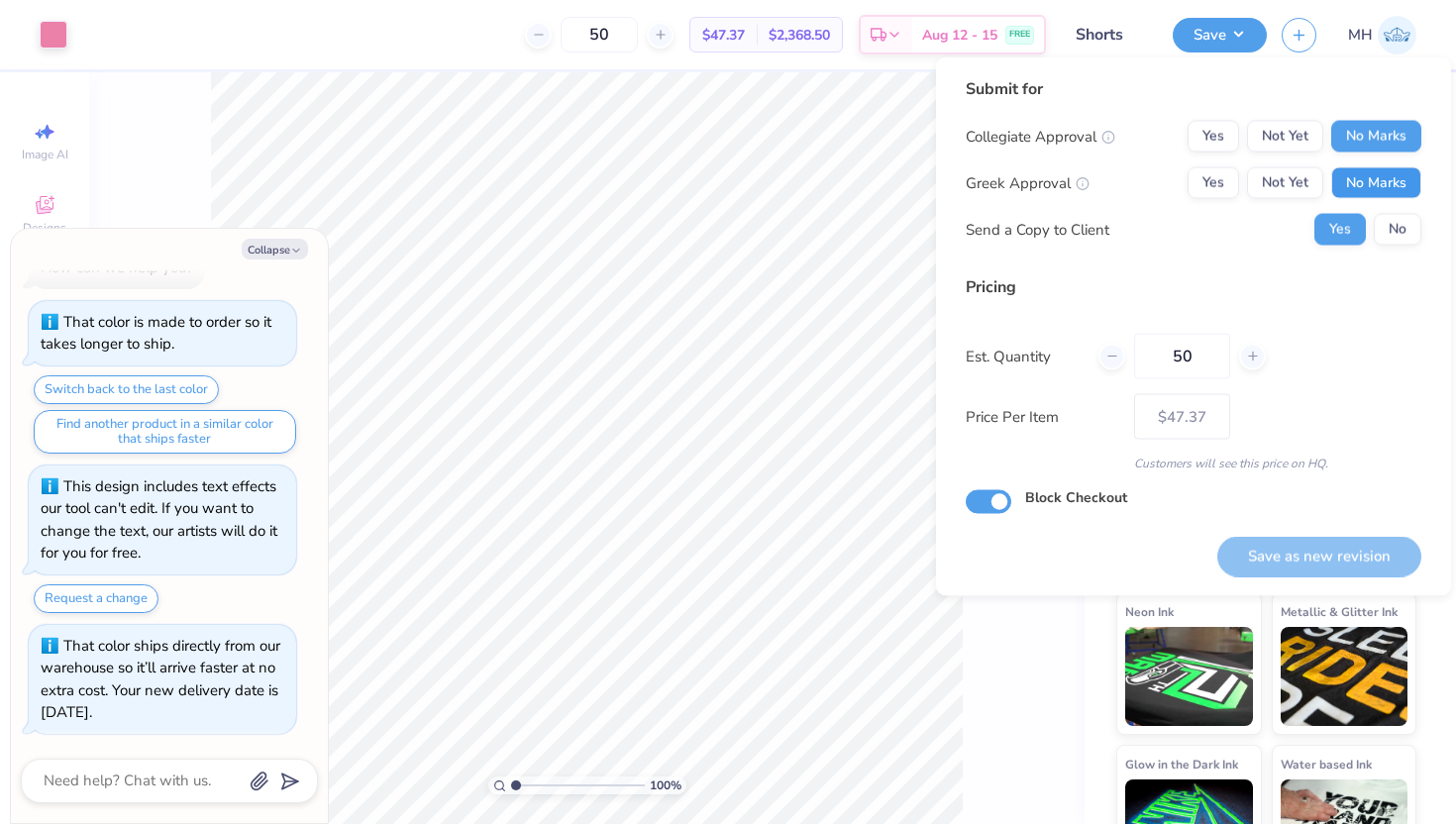 click on "No Marks" at bounding box center [1376, 183] 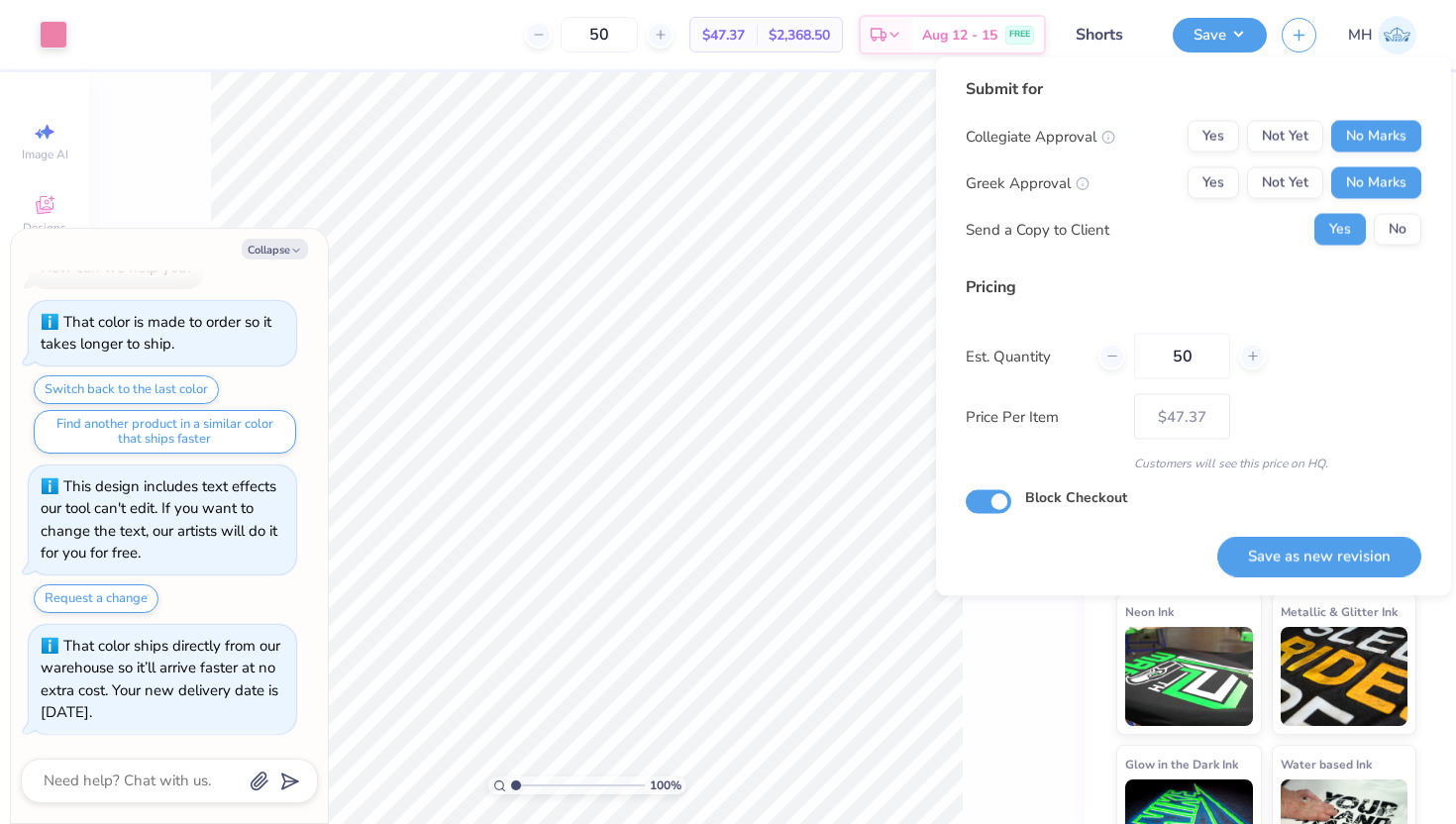 click on "Collegiate Approval Yes Not Yet No Marks Greek Approval Yes Not Yet No Marks Send a Copy to Client Yes No" at bounding box center (1194, 183) 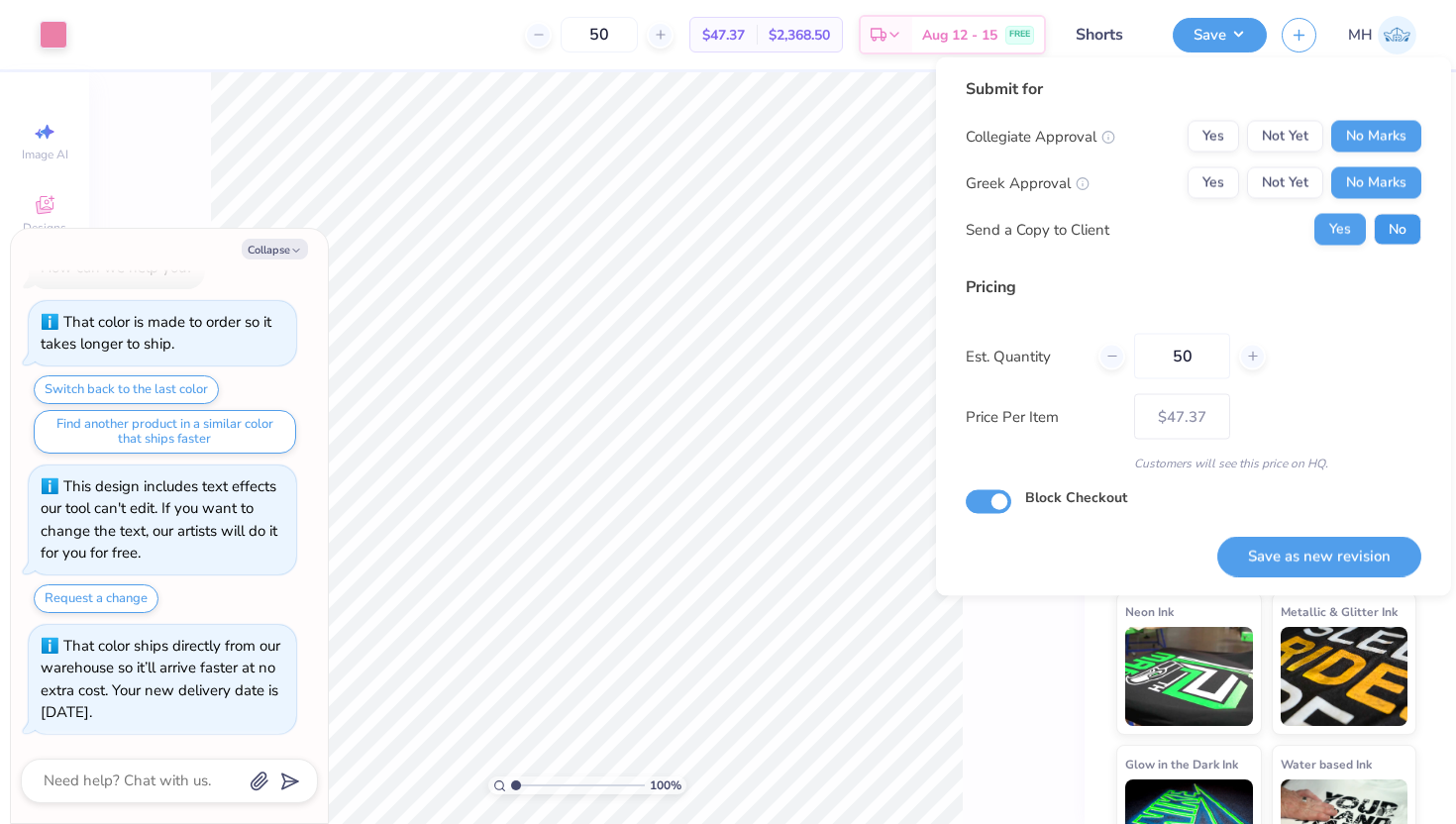 click on "No" at bounding box center [1398, 230] 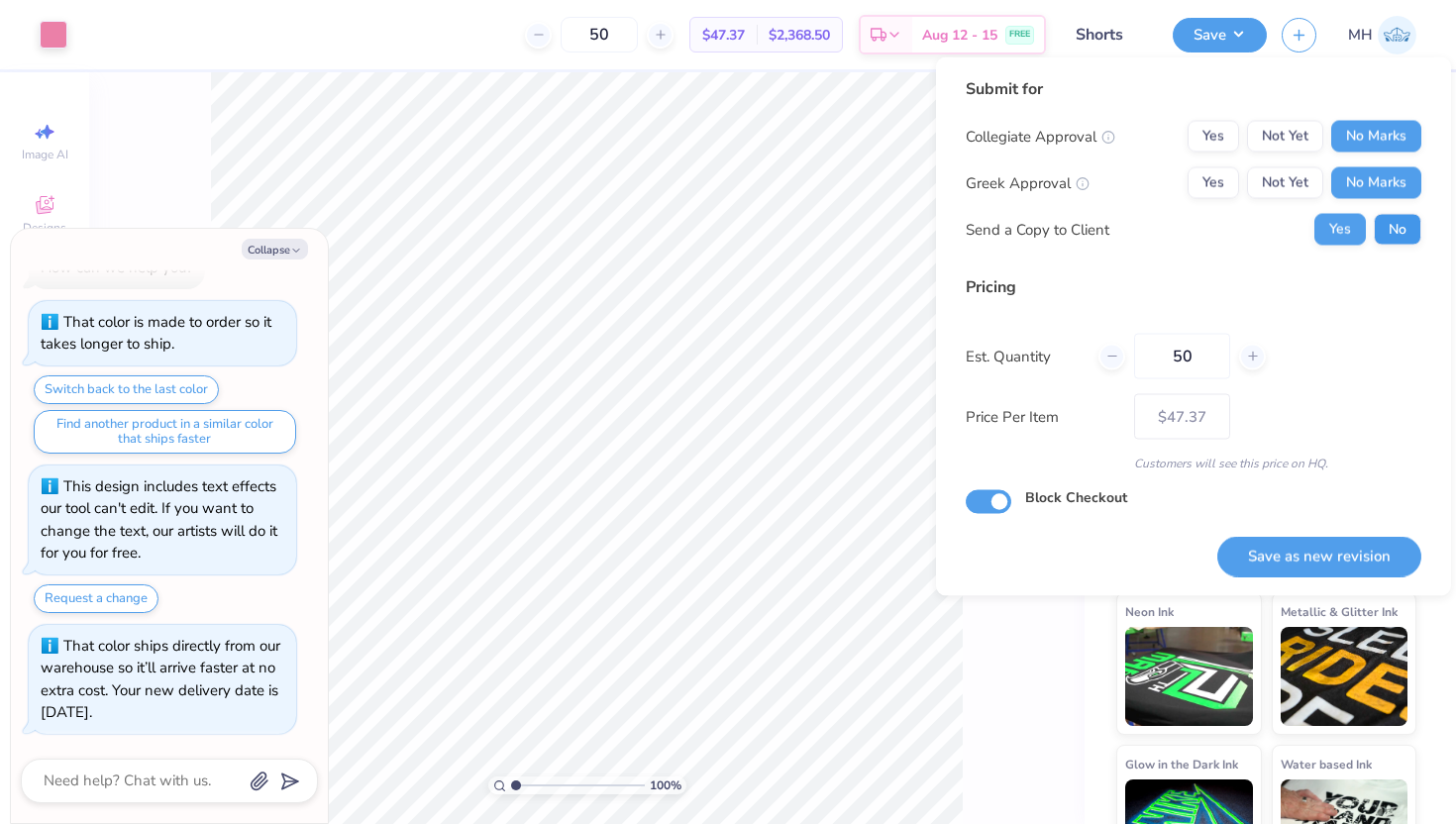 type on "x" 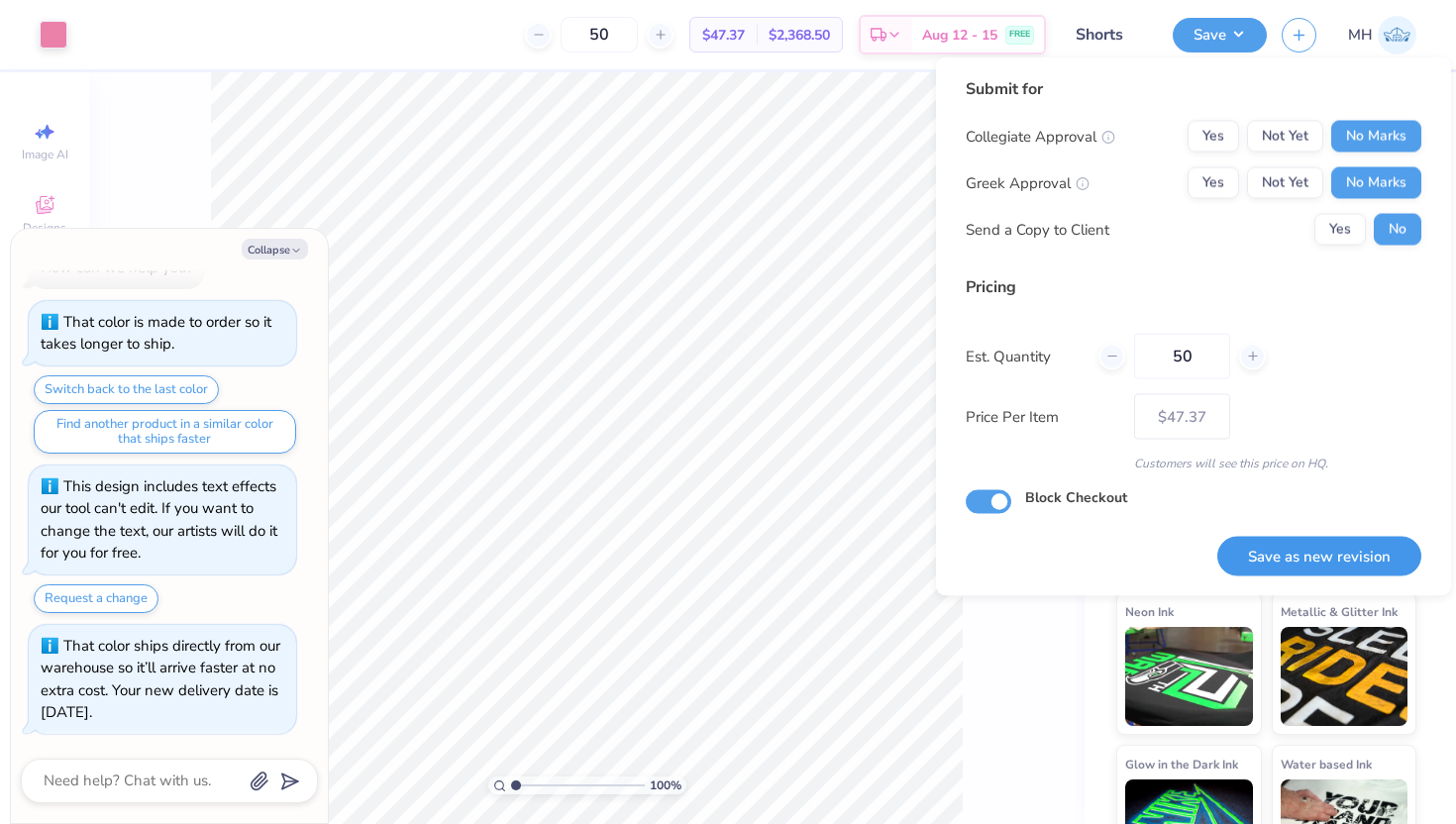 click on "Save as new revision" at bounding box center [1319, 556] 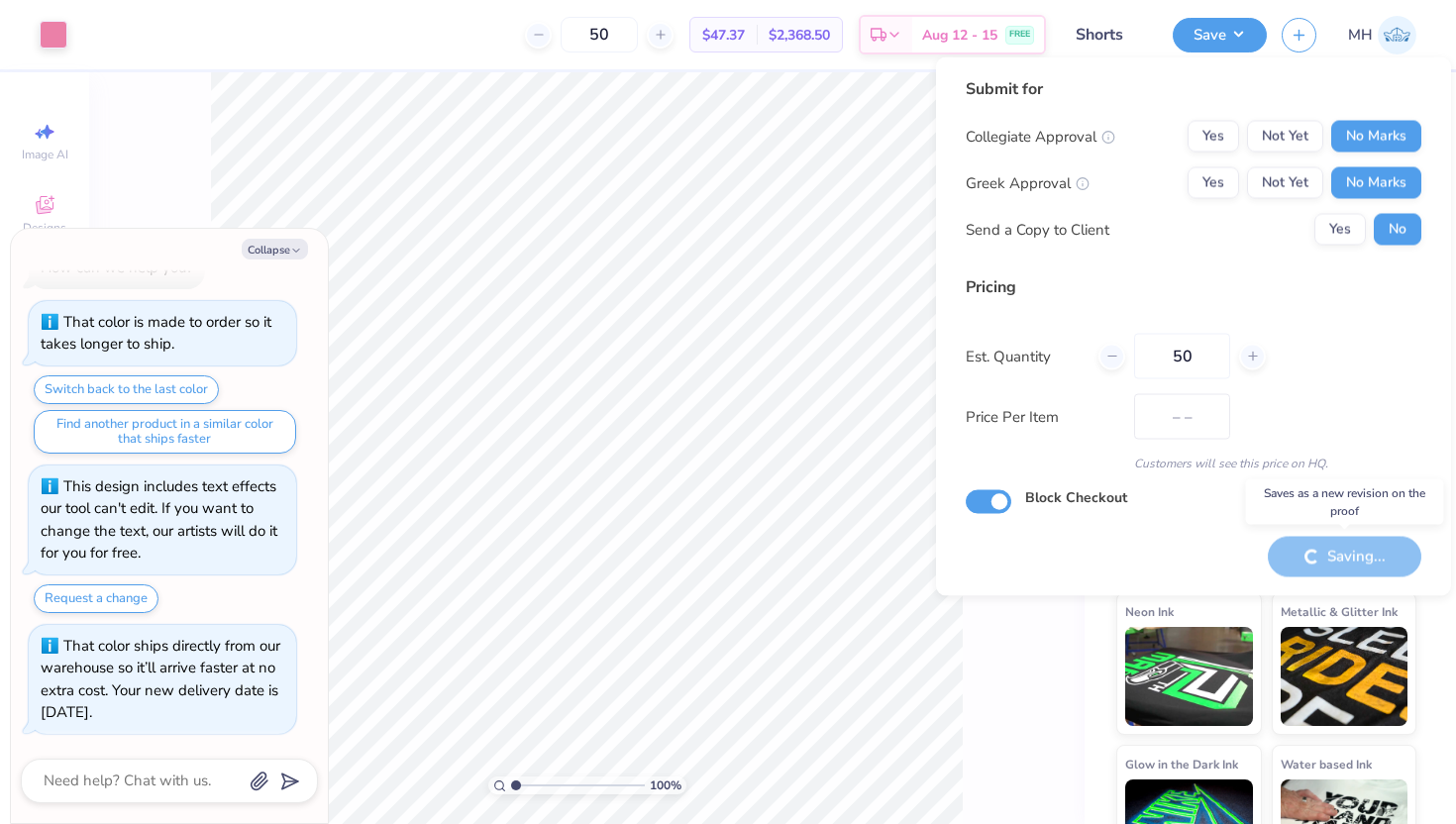 type on "$47.37" 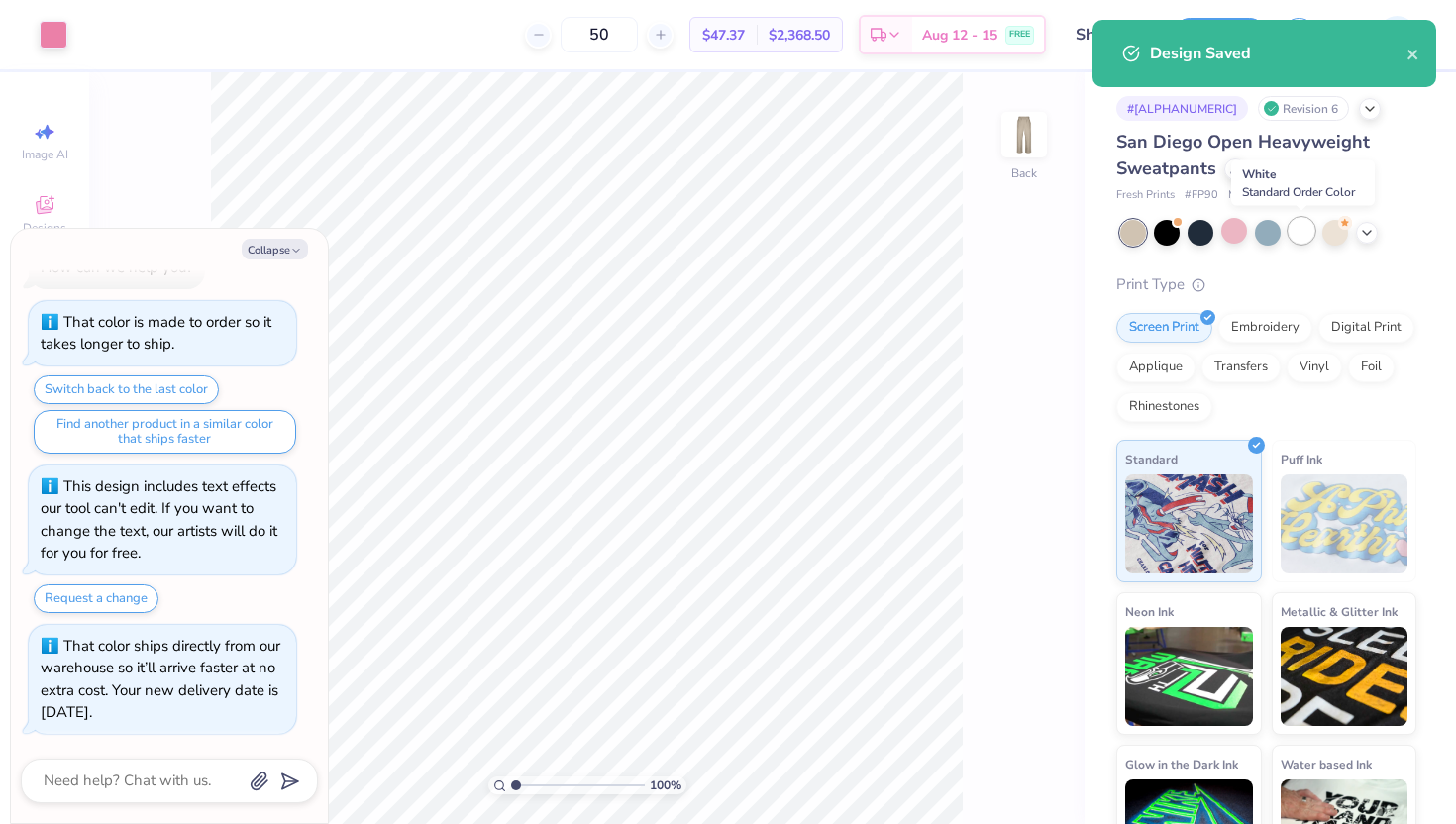 click at bounding box center [1301, 231] 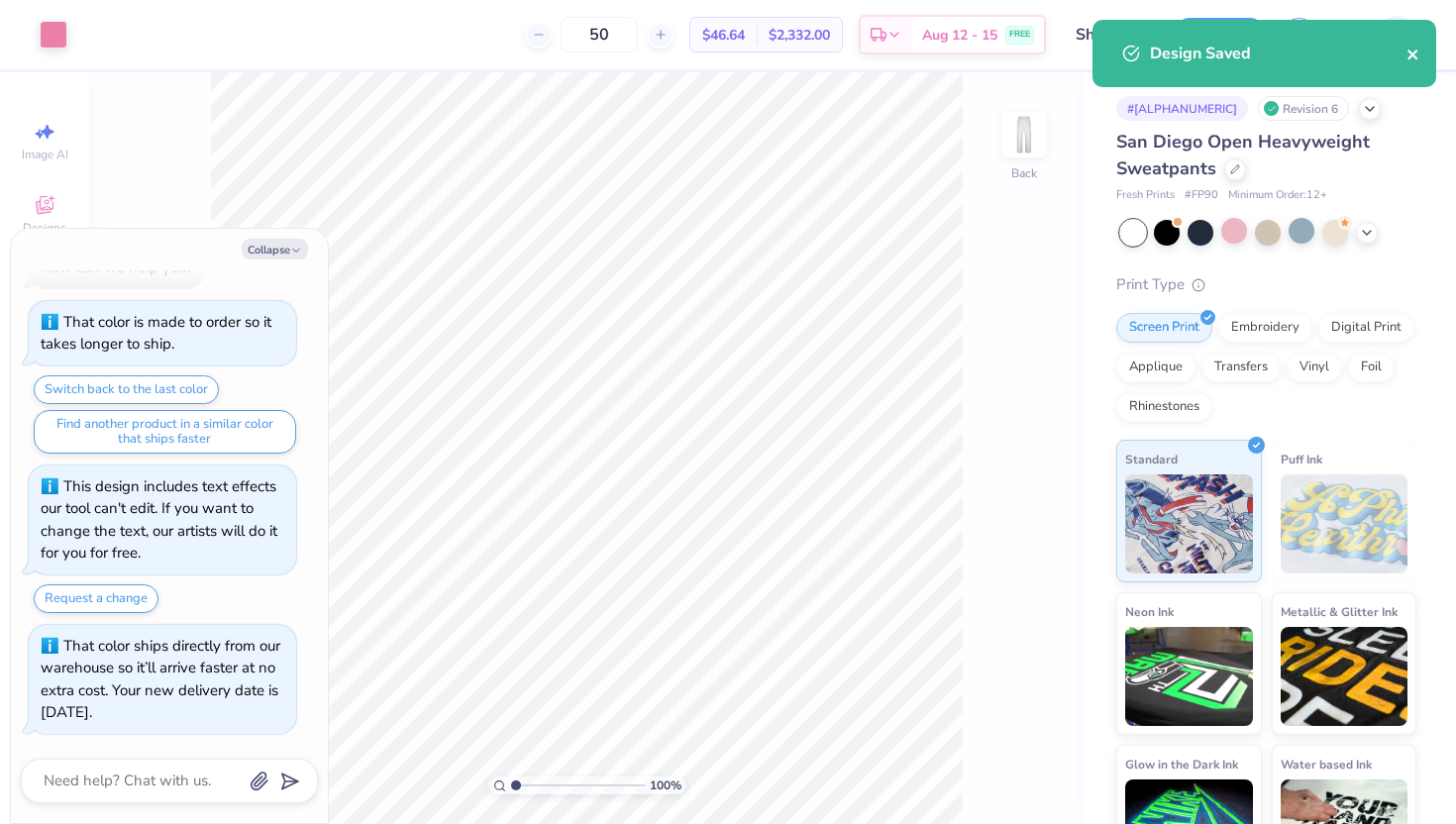 click 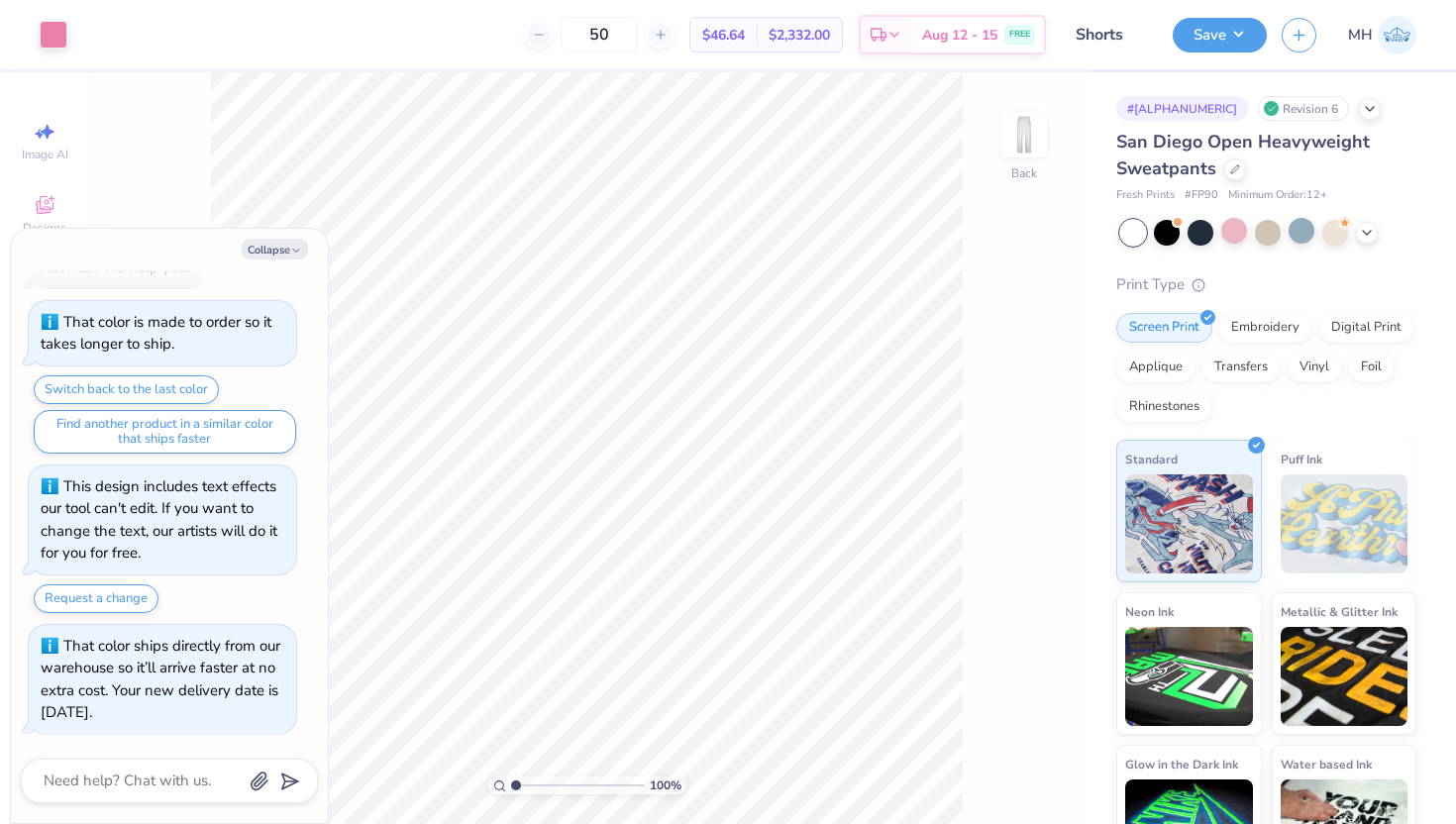 click on "Save [NAME]" at bounding box center [1314, 35] 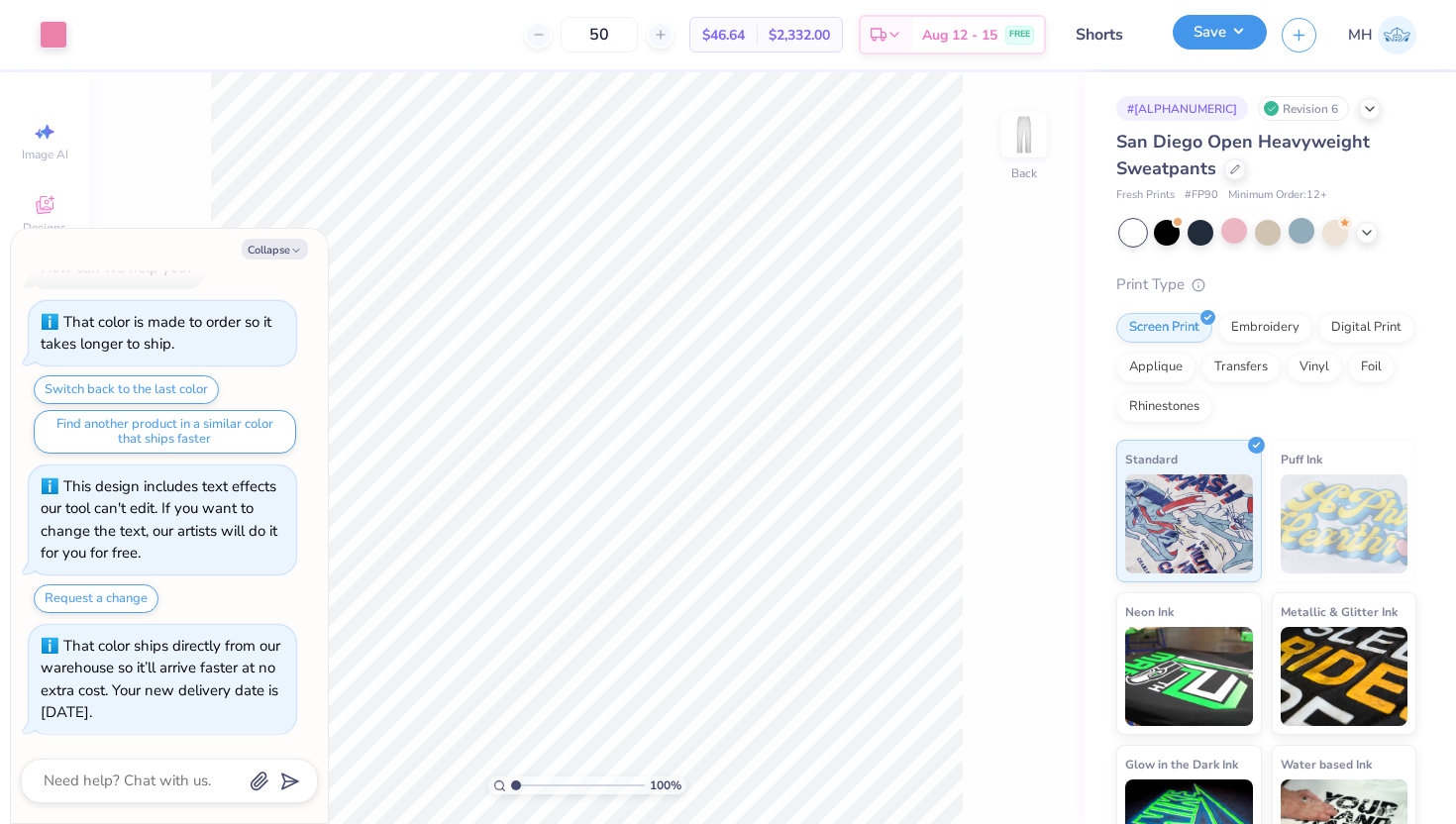 click on "Save" at bounding box center [1219, 32] 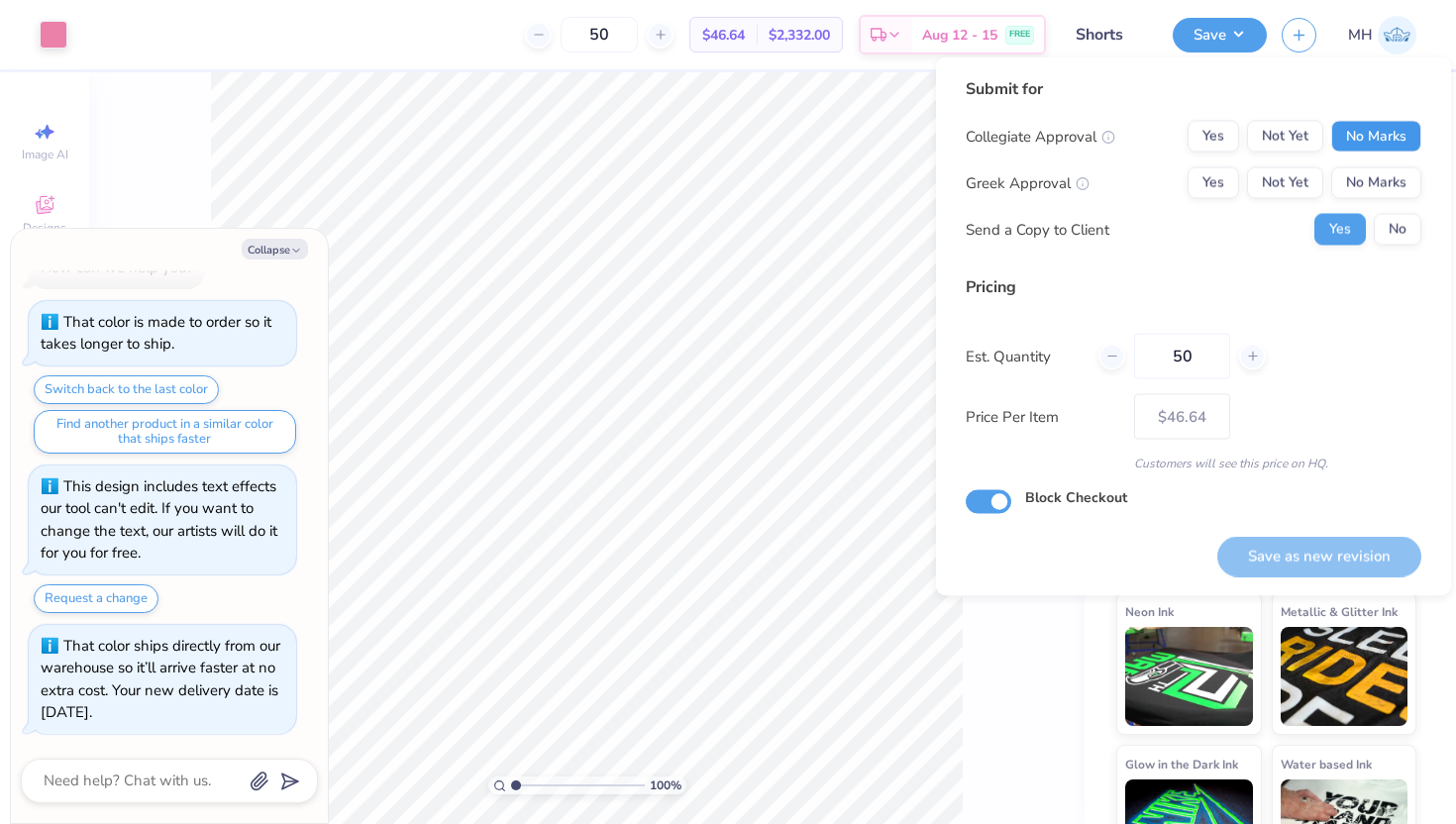 click on "No Marks" at bounding box center (1376, 137) 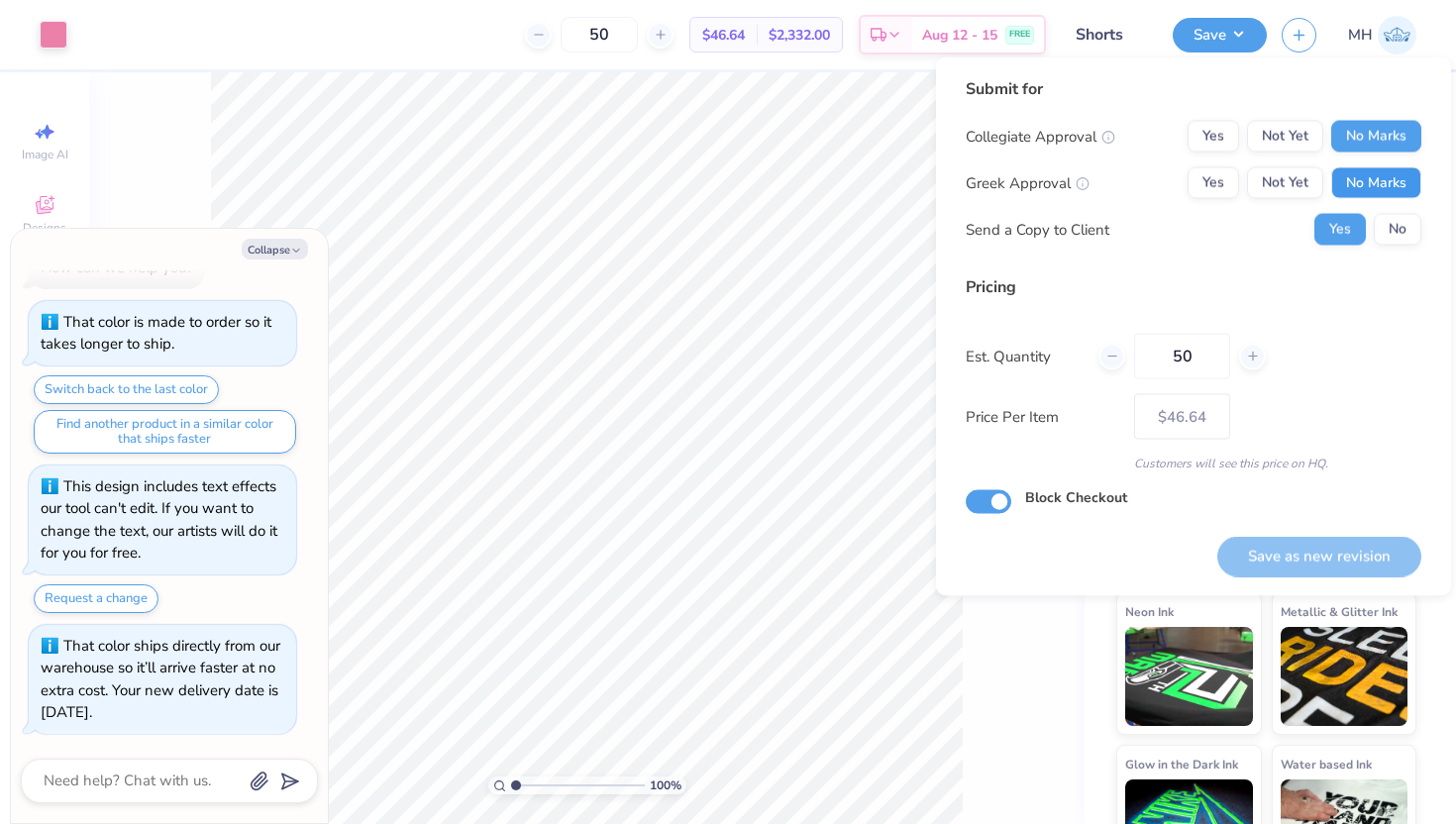 click on "No Marks" at bounding box center (1376, 183) 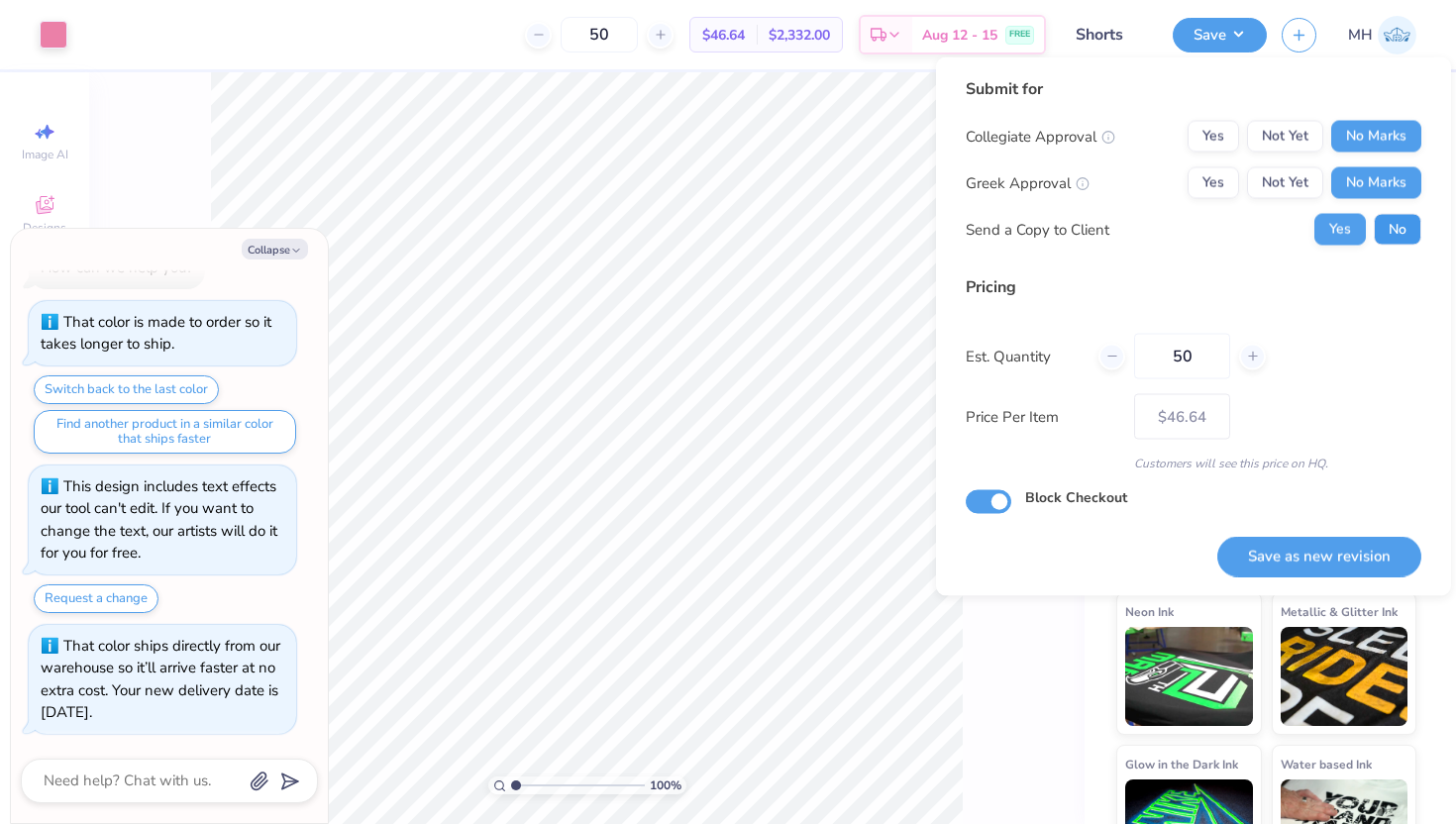 click on "No" at bounding box center (1398, 230) 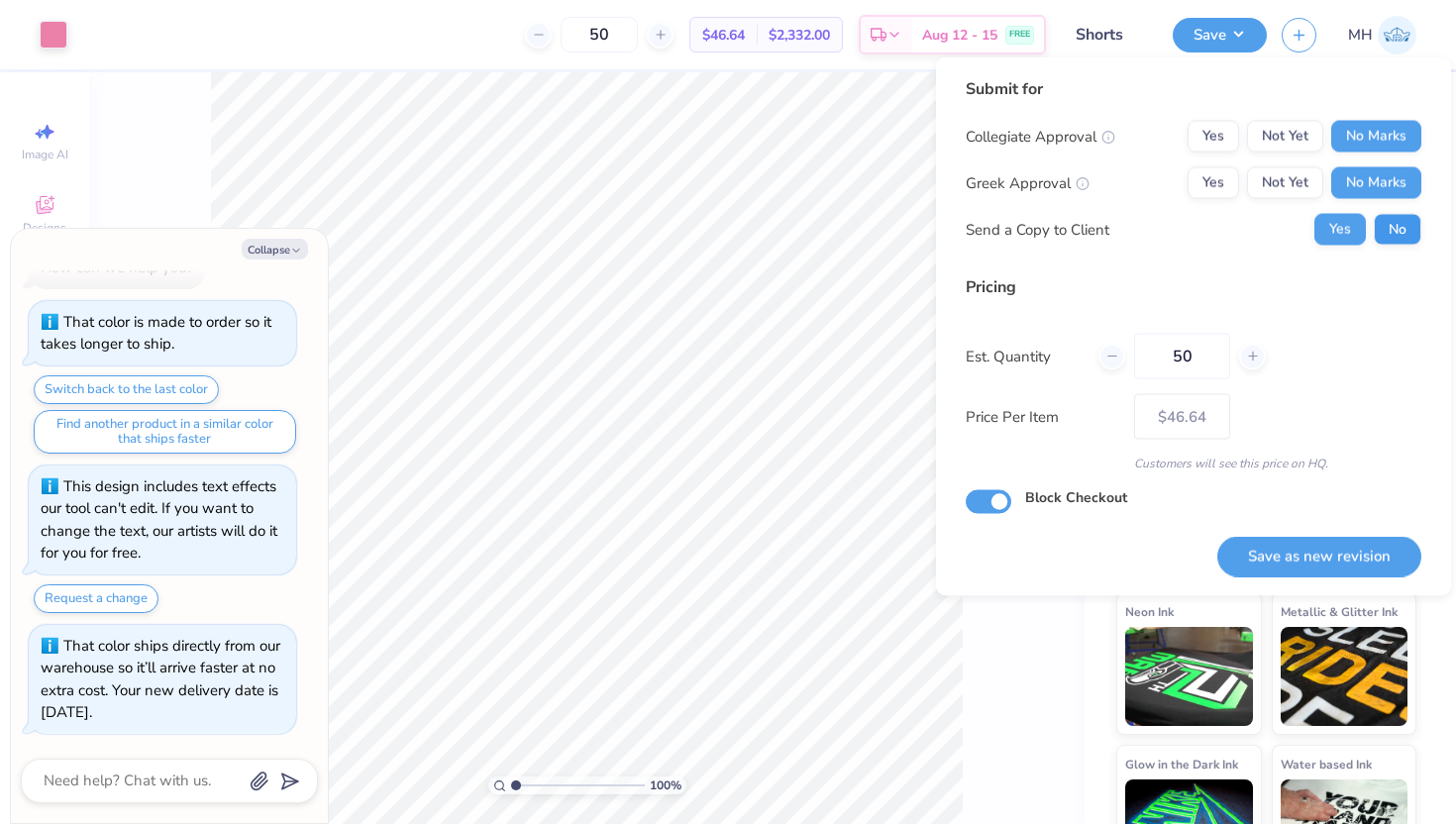 type on "x" 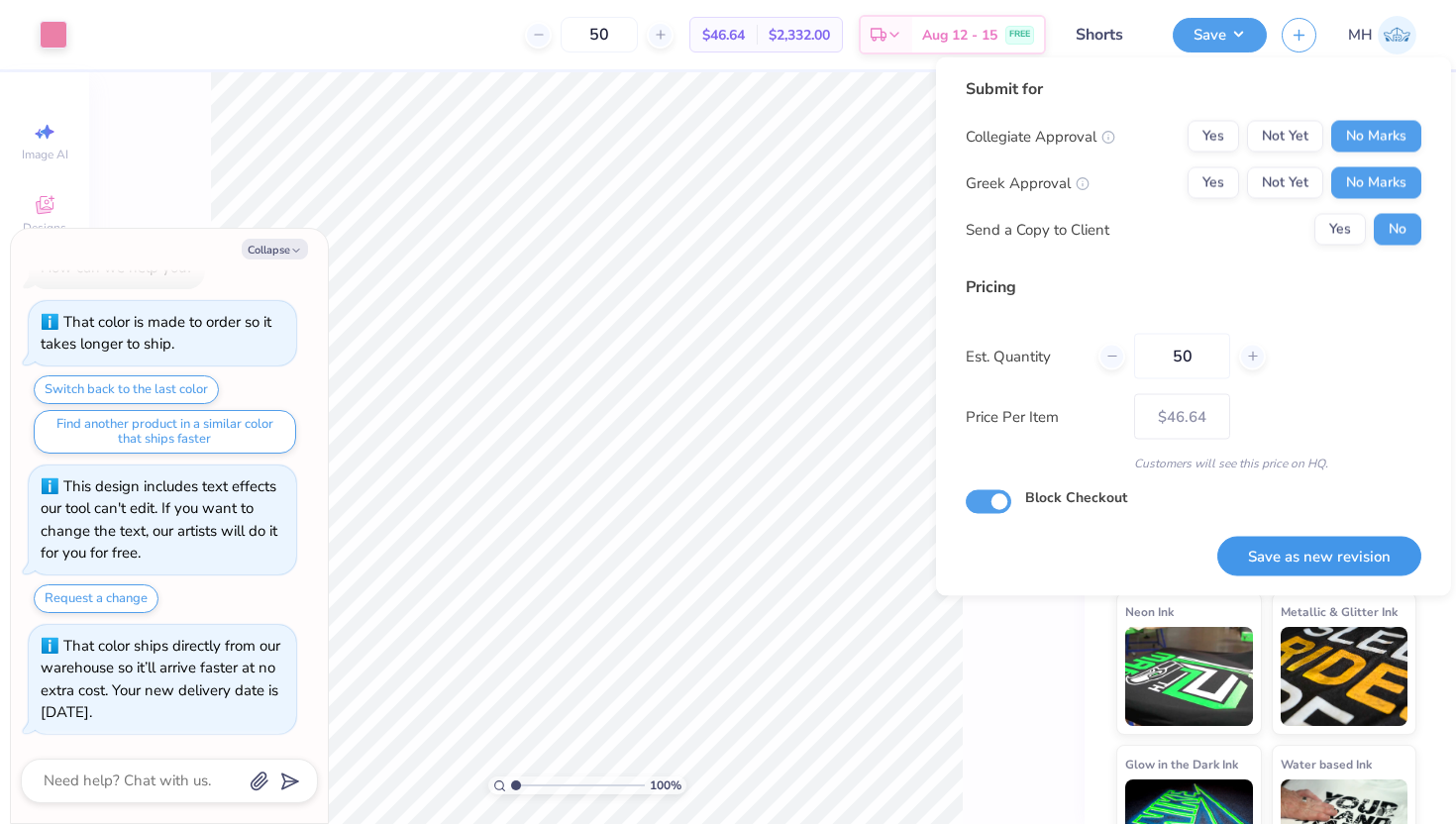 click on "Save as new revision" at bounding box center (1319, 556) 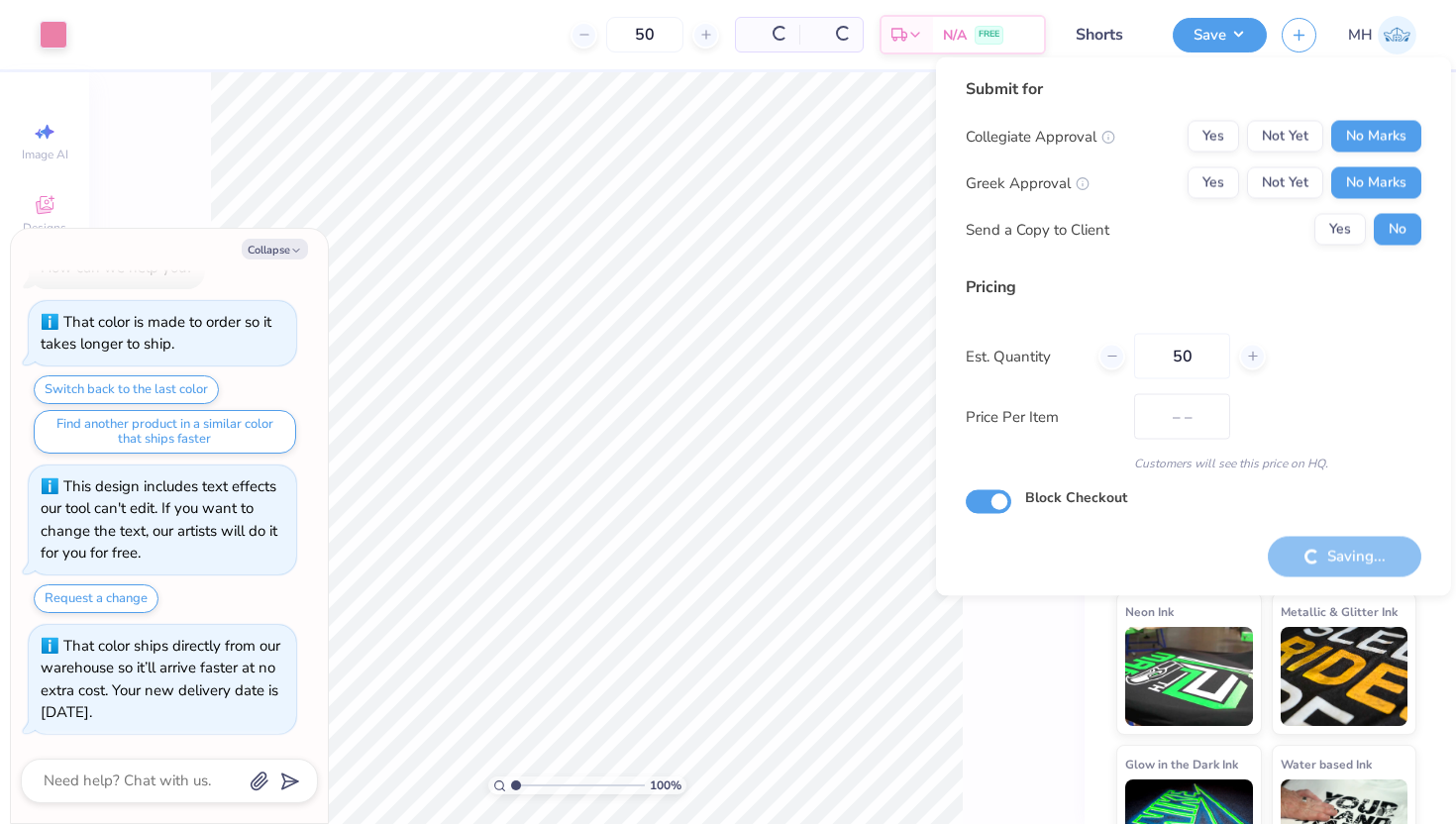type on "$46.64" 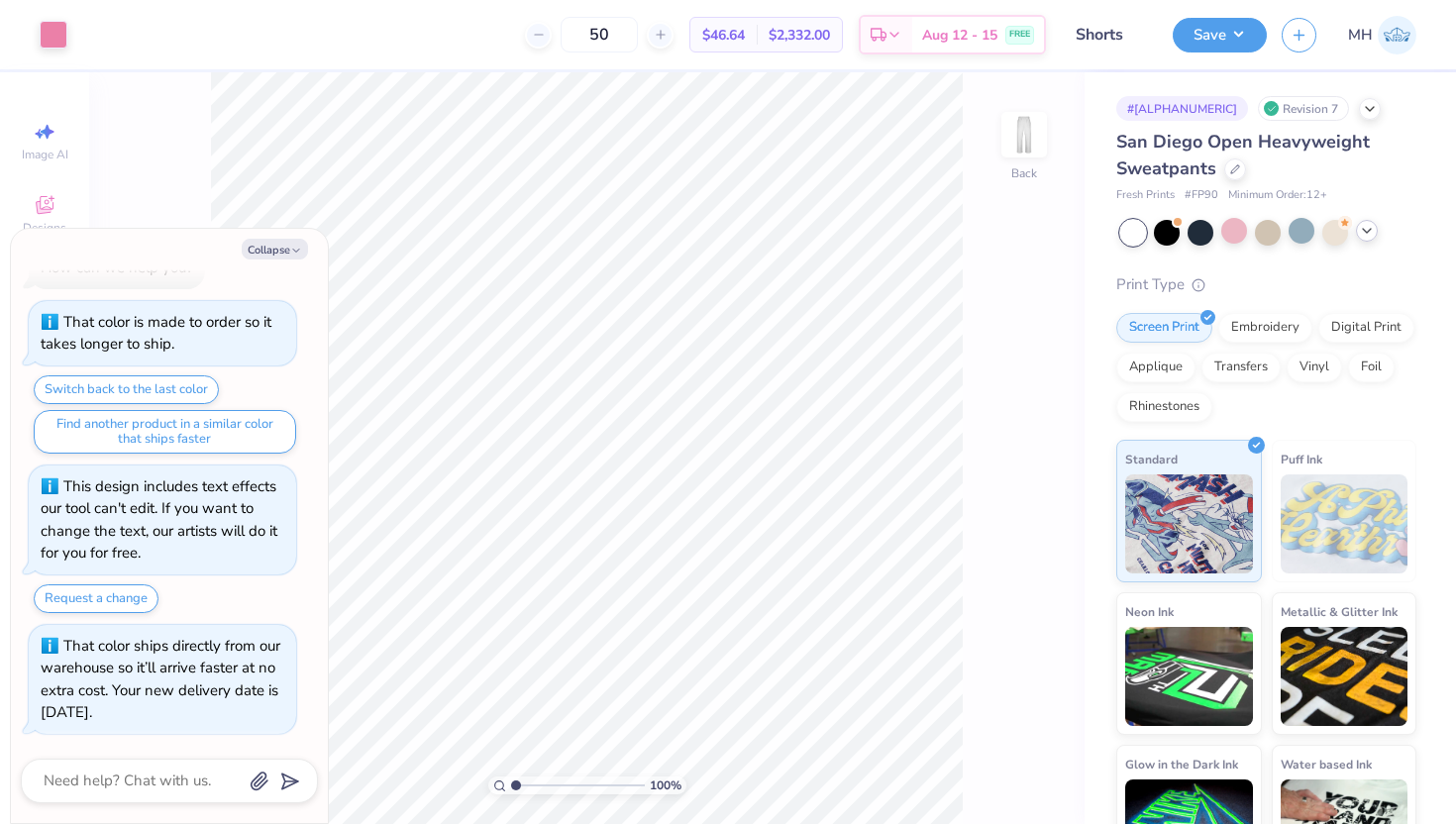 click 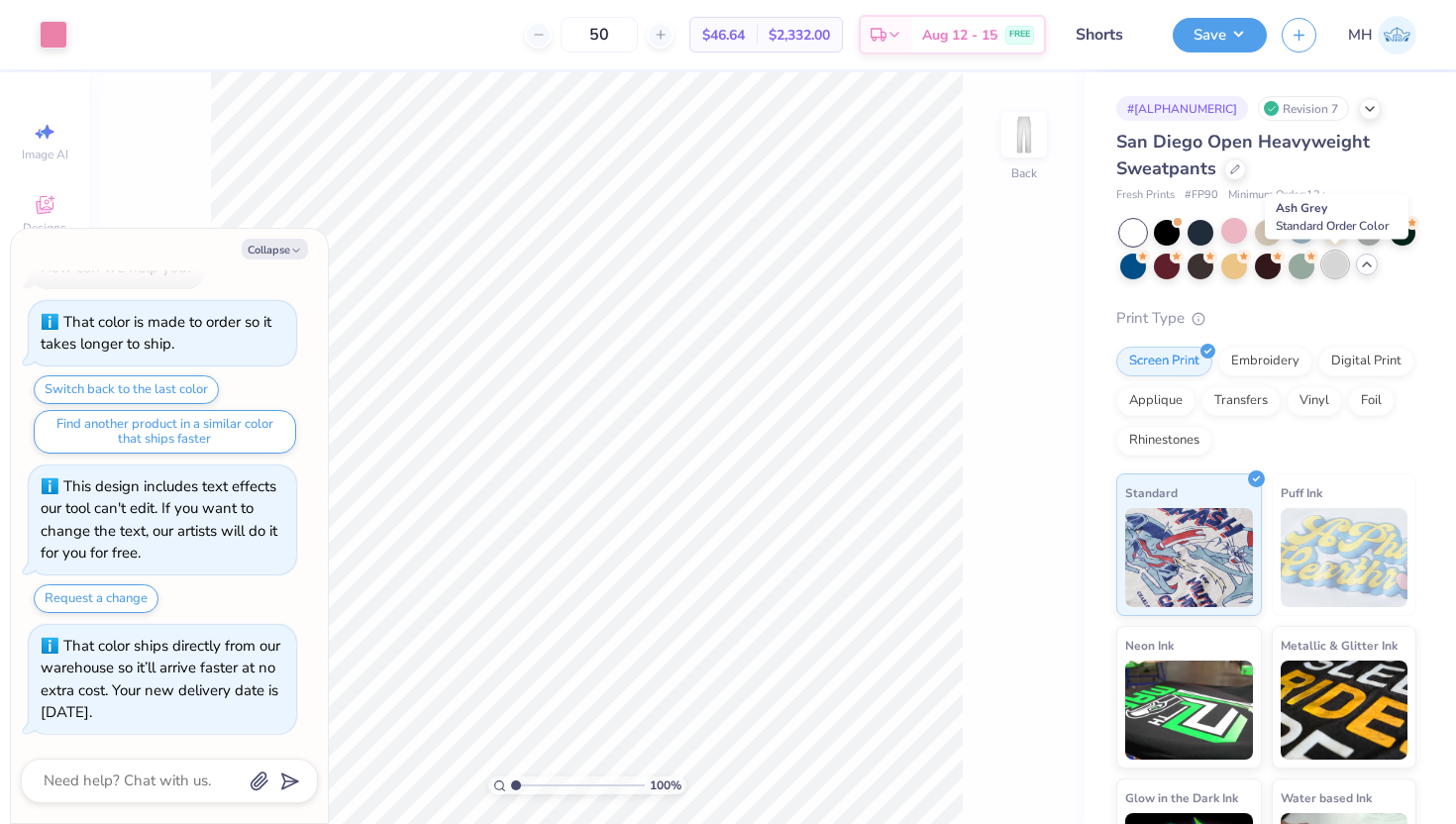 click at bounding box center (1335, 264) 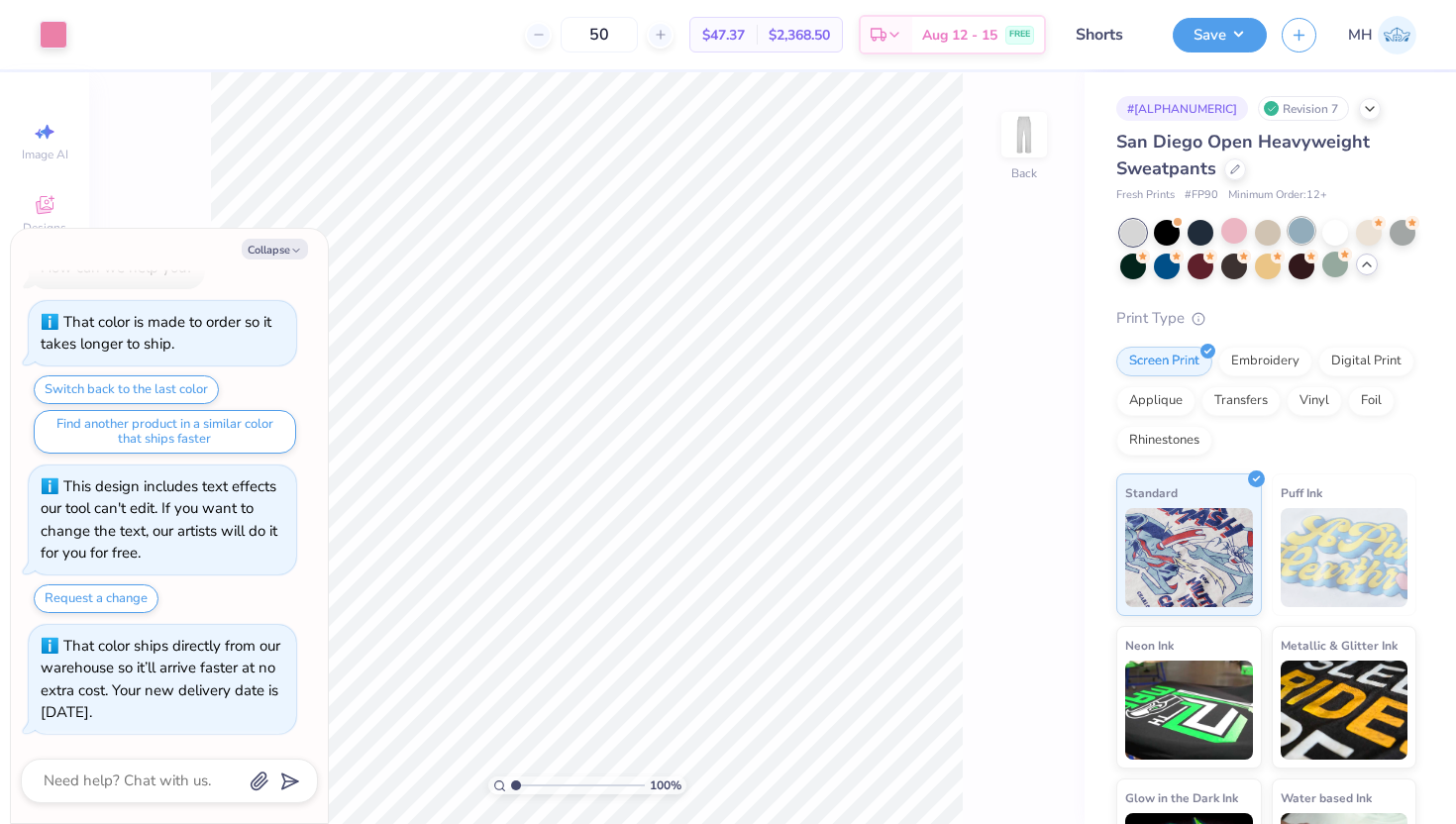 click at bounding box center (1301, 231) 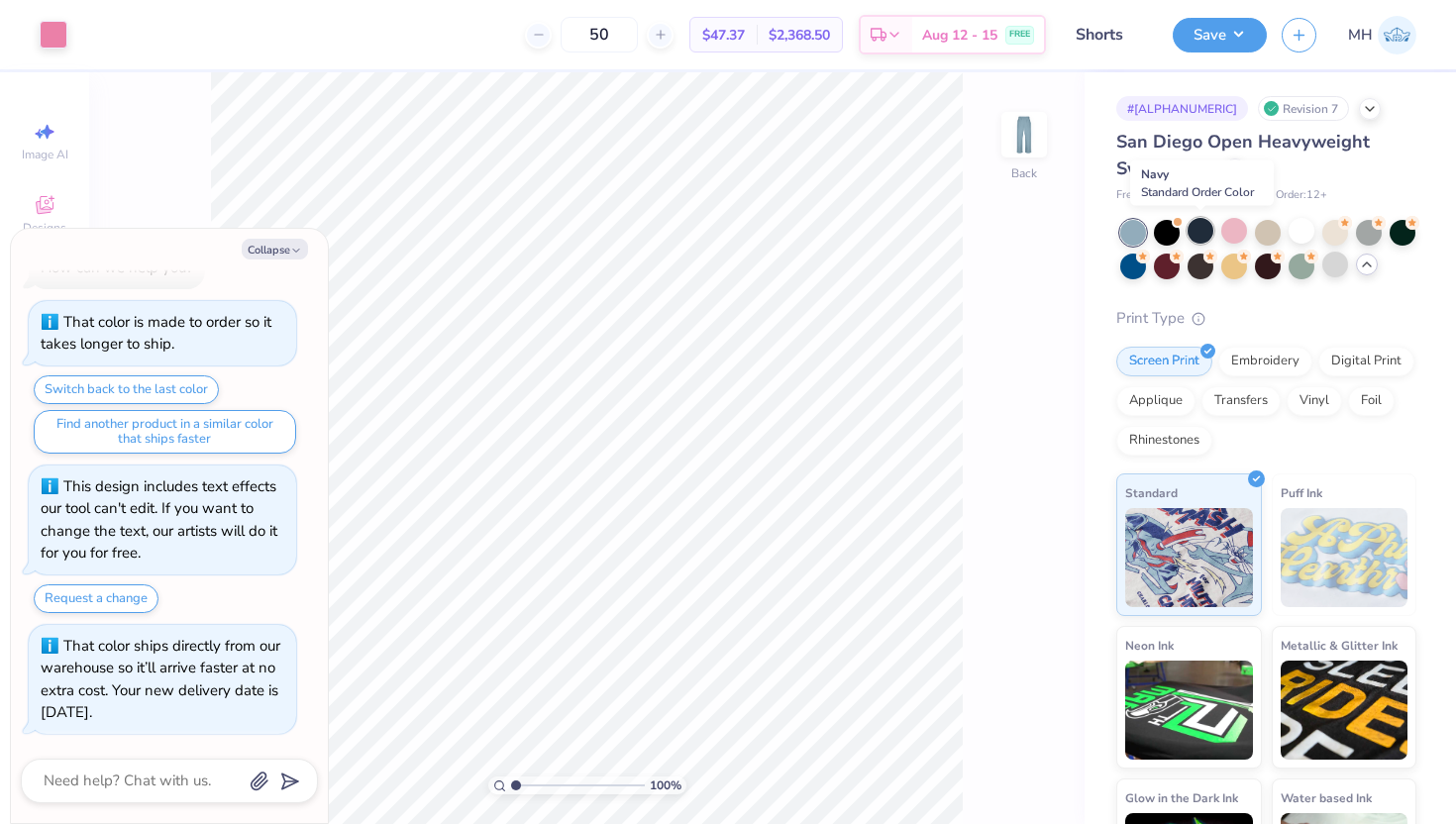 click at bounding box center [1200, 231] 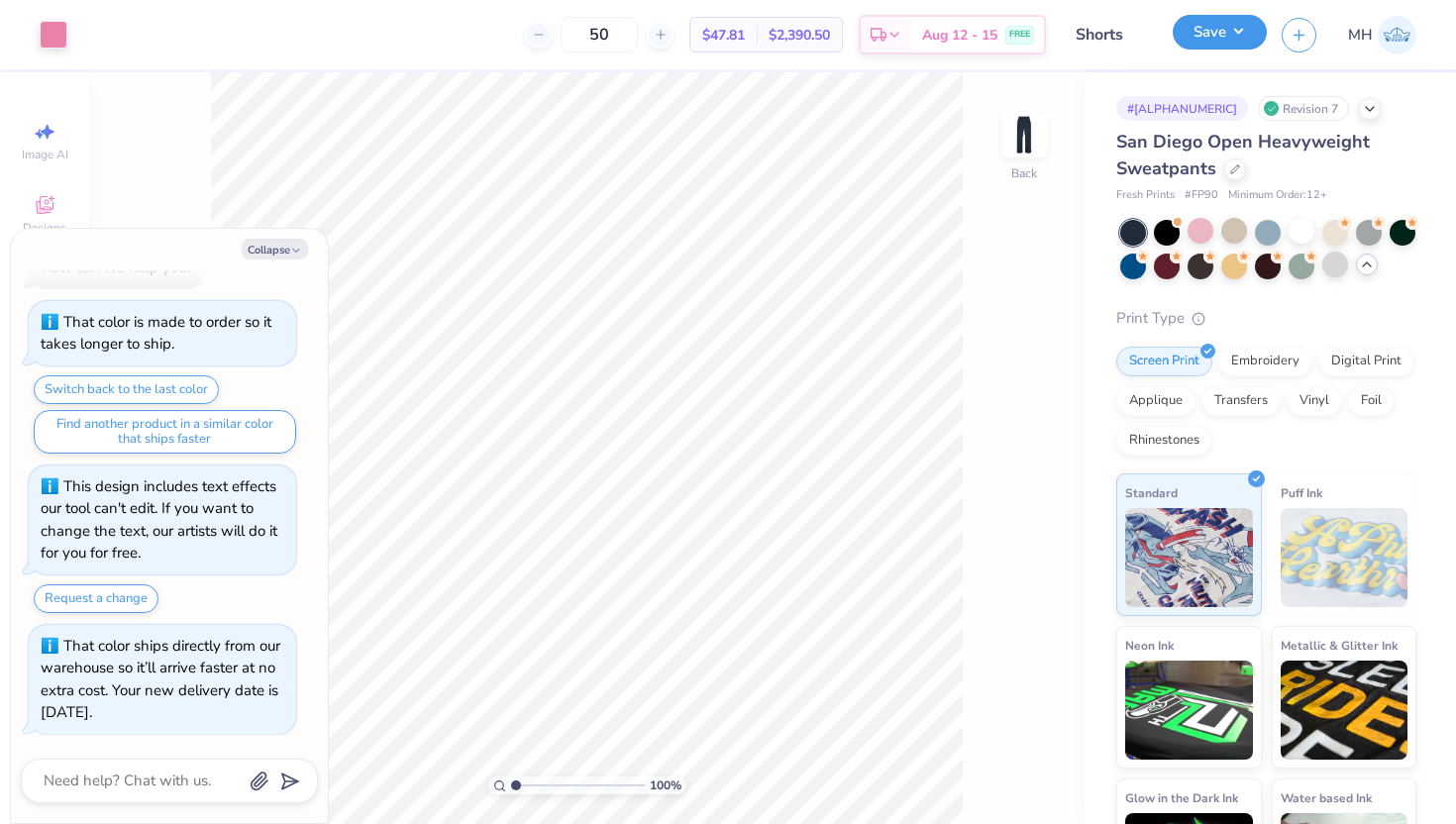 click on "Save" at bounding box center [1219, 32] 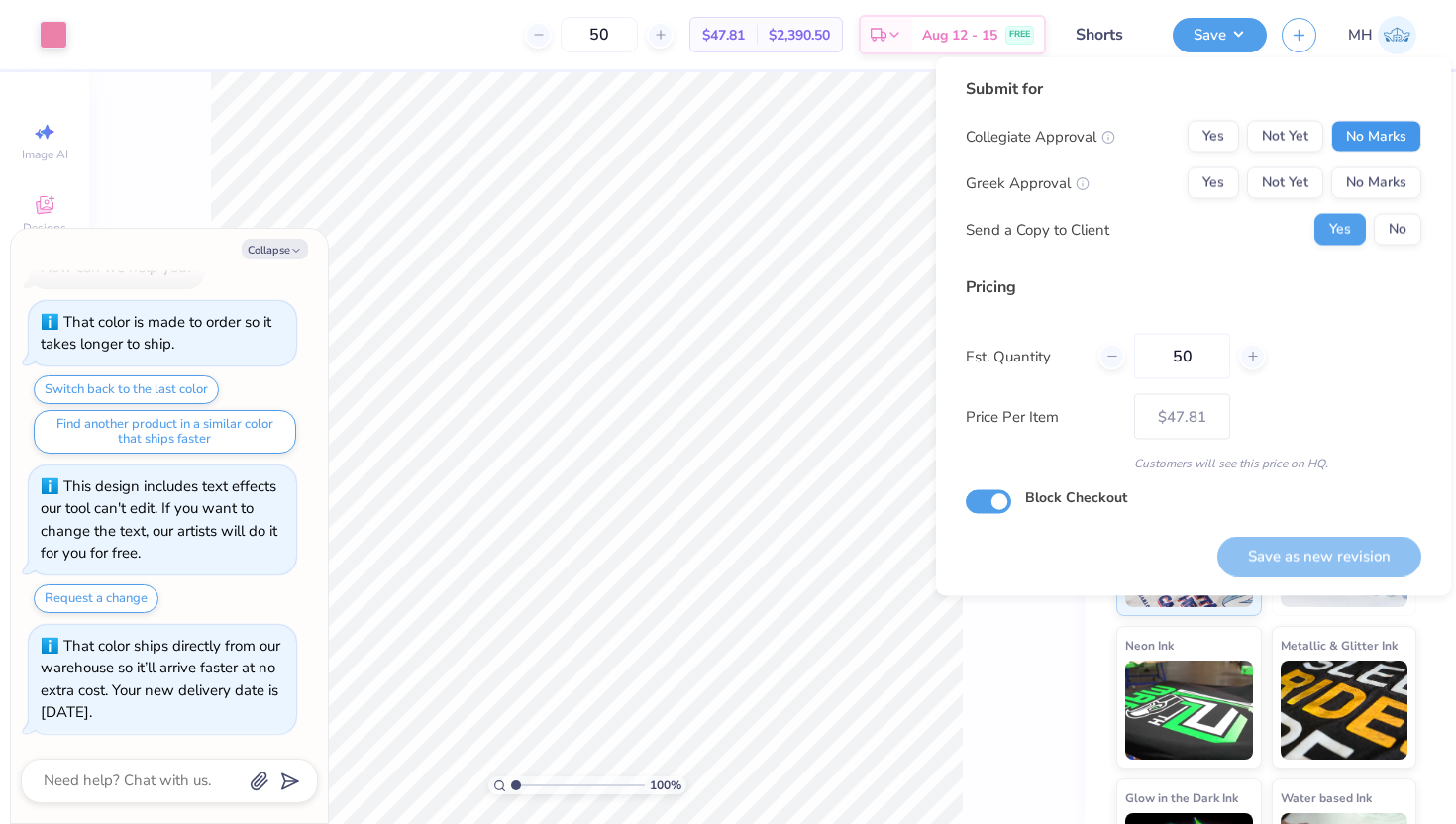 click on "No Marks" at bounding box center (1376, 137) 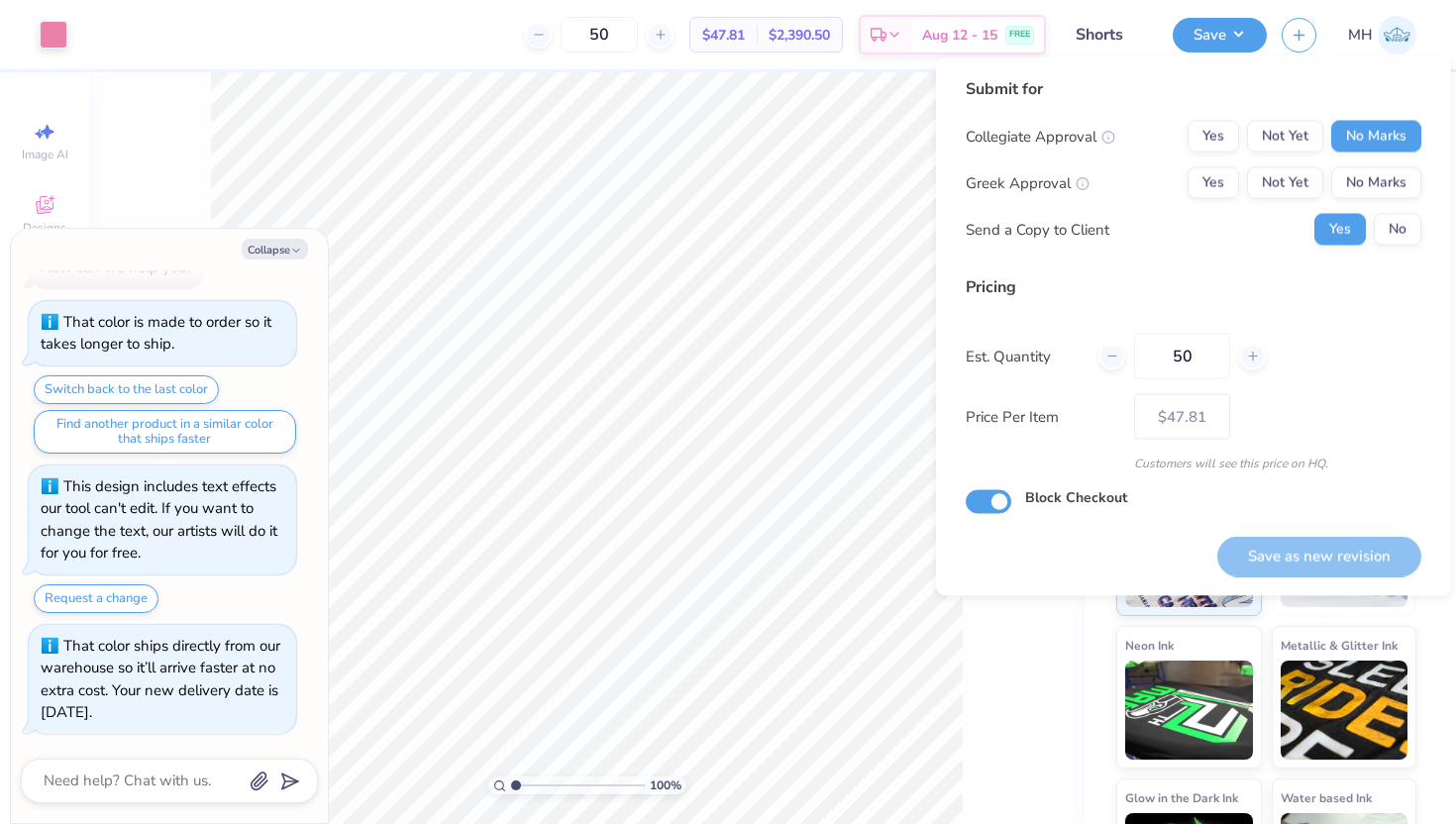 click on "Collegiate Approval Yes Not Yet No Marks Greek Approval Yes Not Yet No Marks Send a Copy to Client Yes No" at bounding box center [1194, 183] 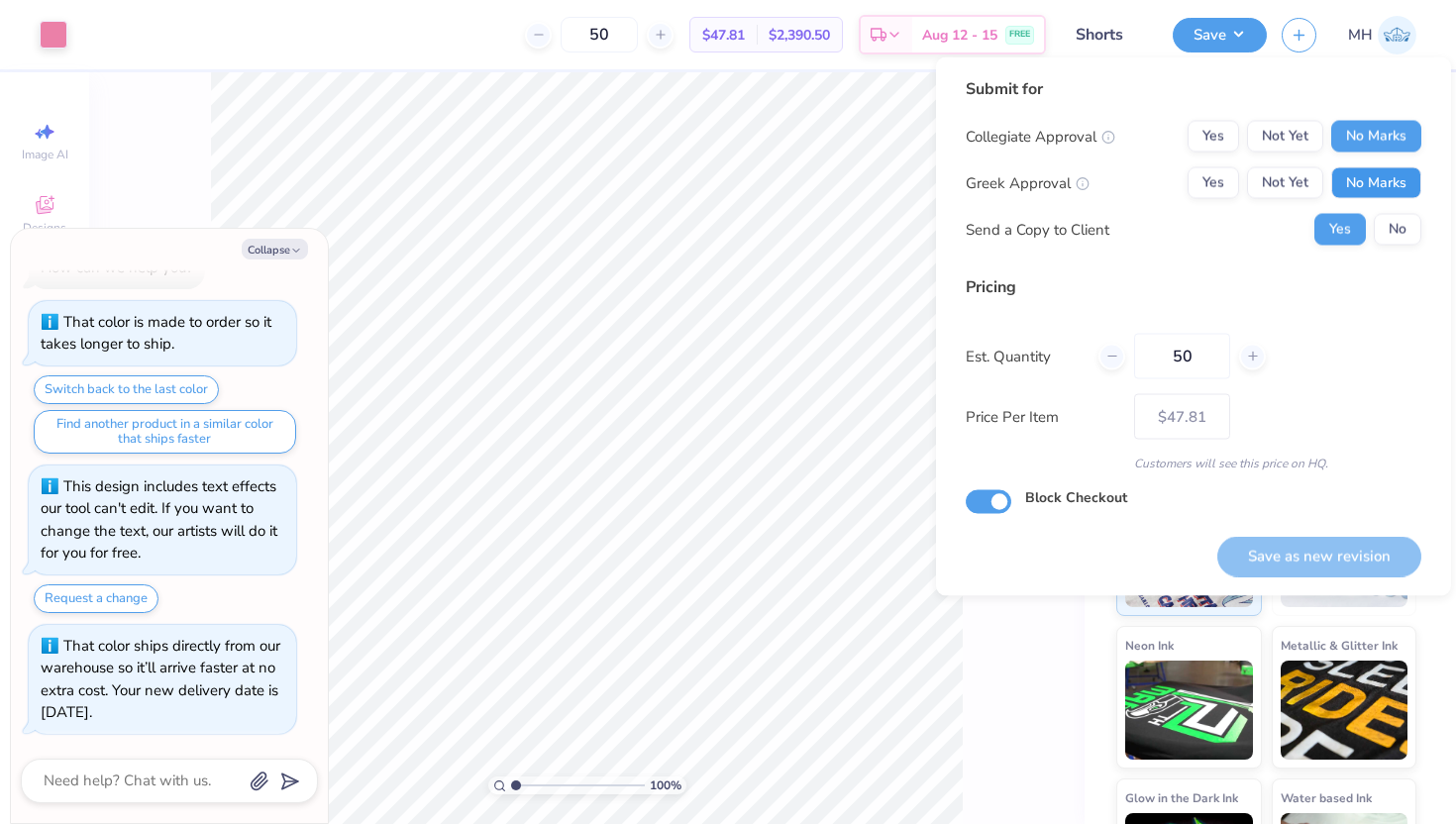 click on "No Marks" at bounding box center (1376, 183) 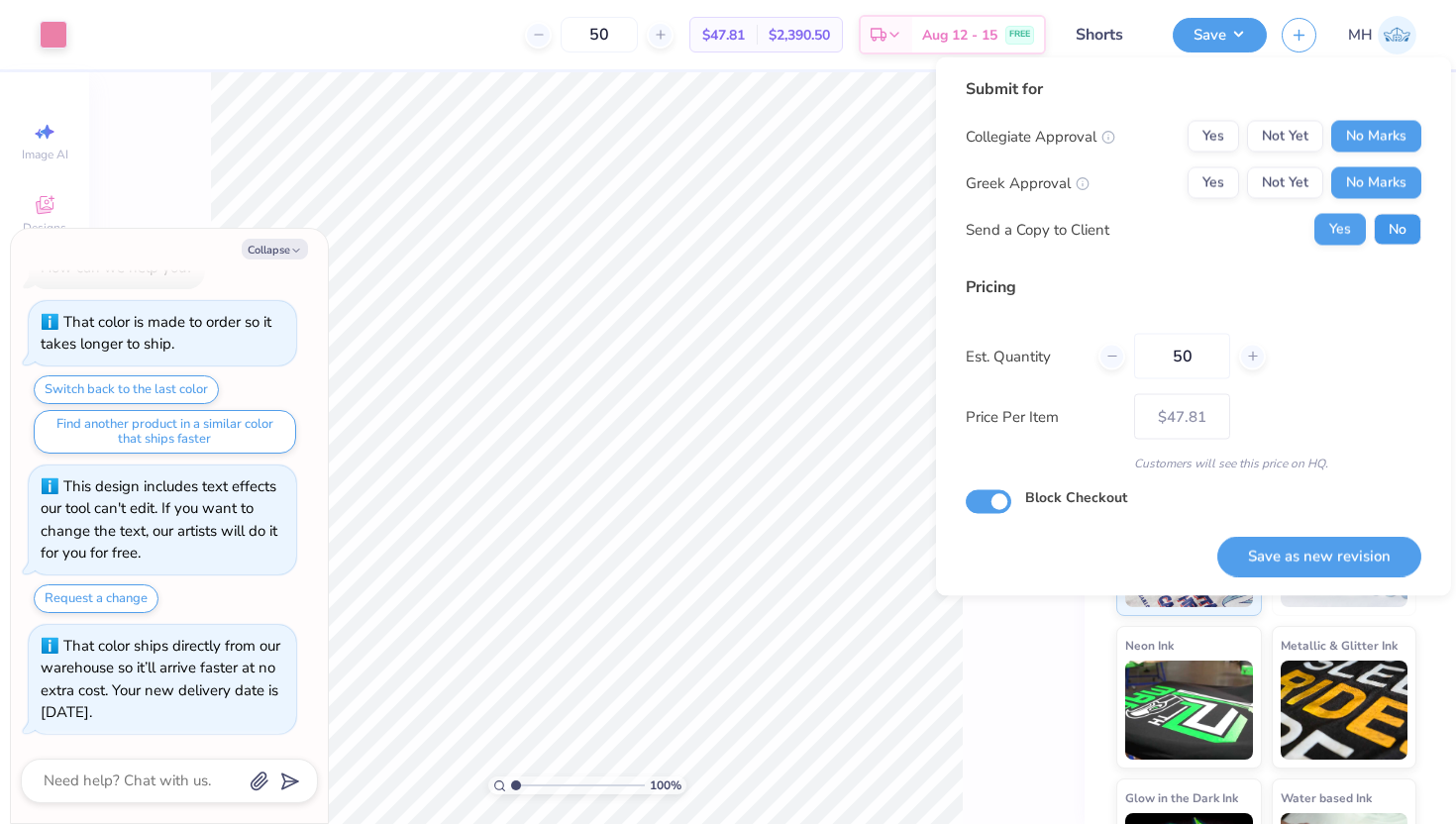 click on "No" at bounding box center [1398, 230] 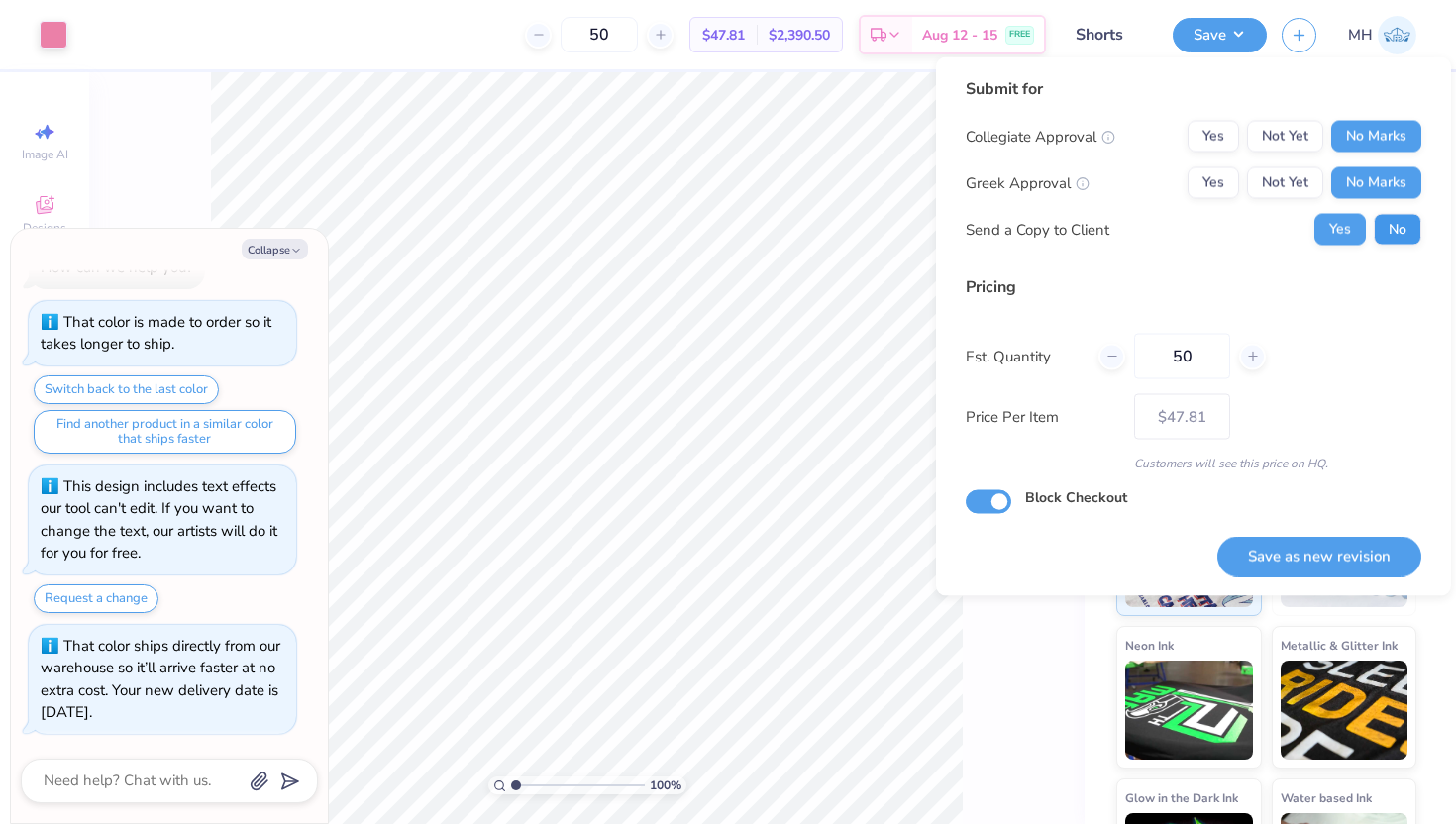 type on "x" 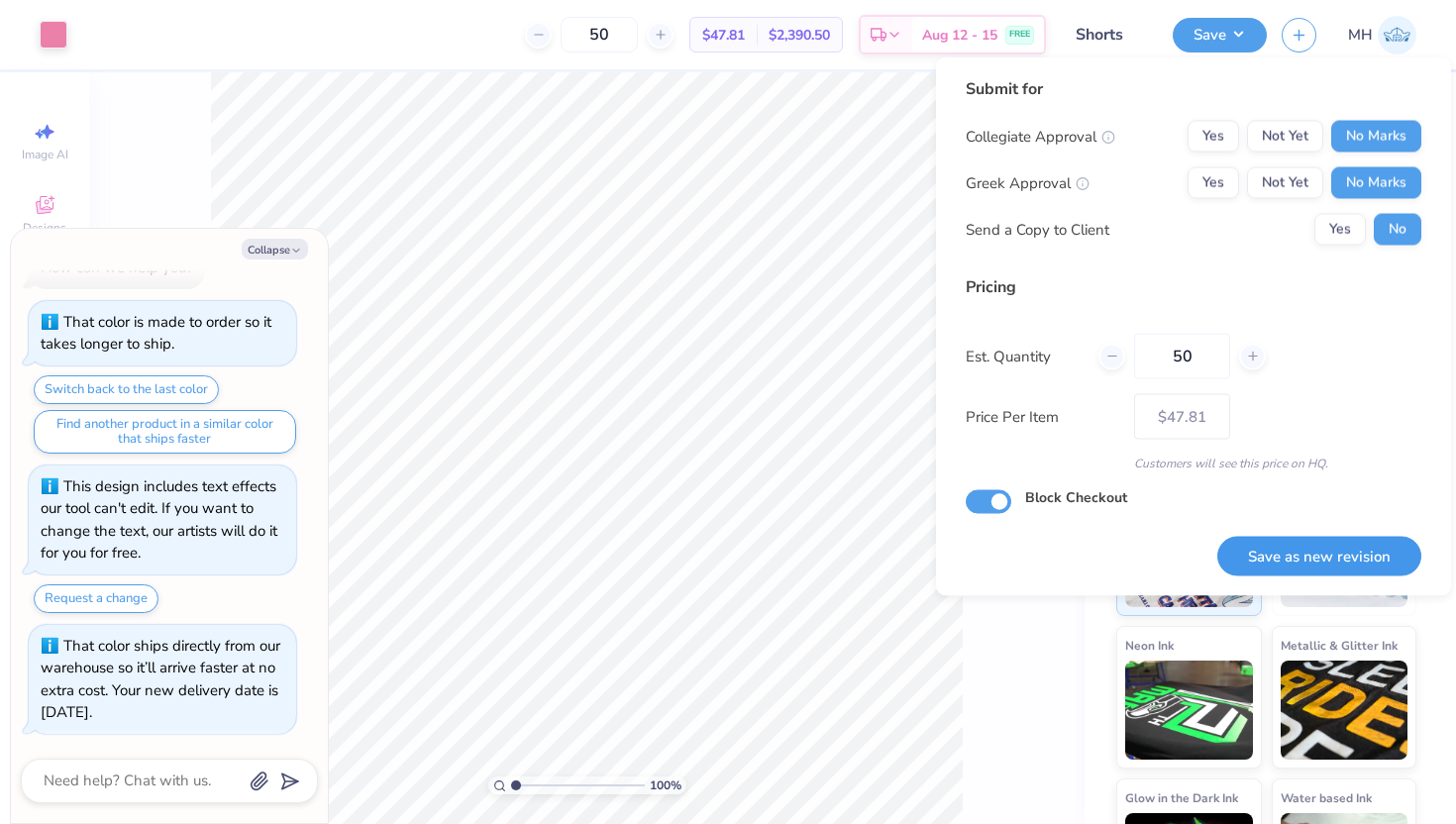click on "Save as new revision" at bounding box center [1319, 556] 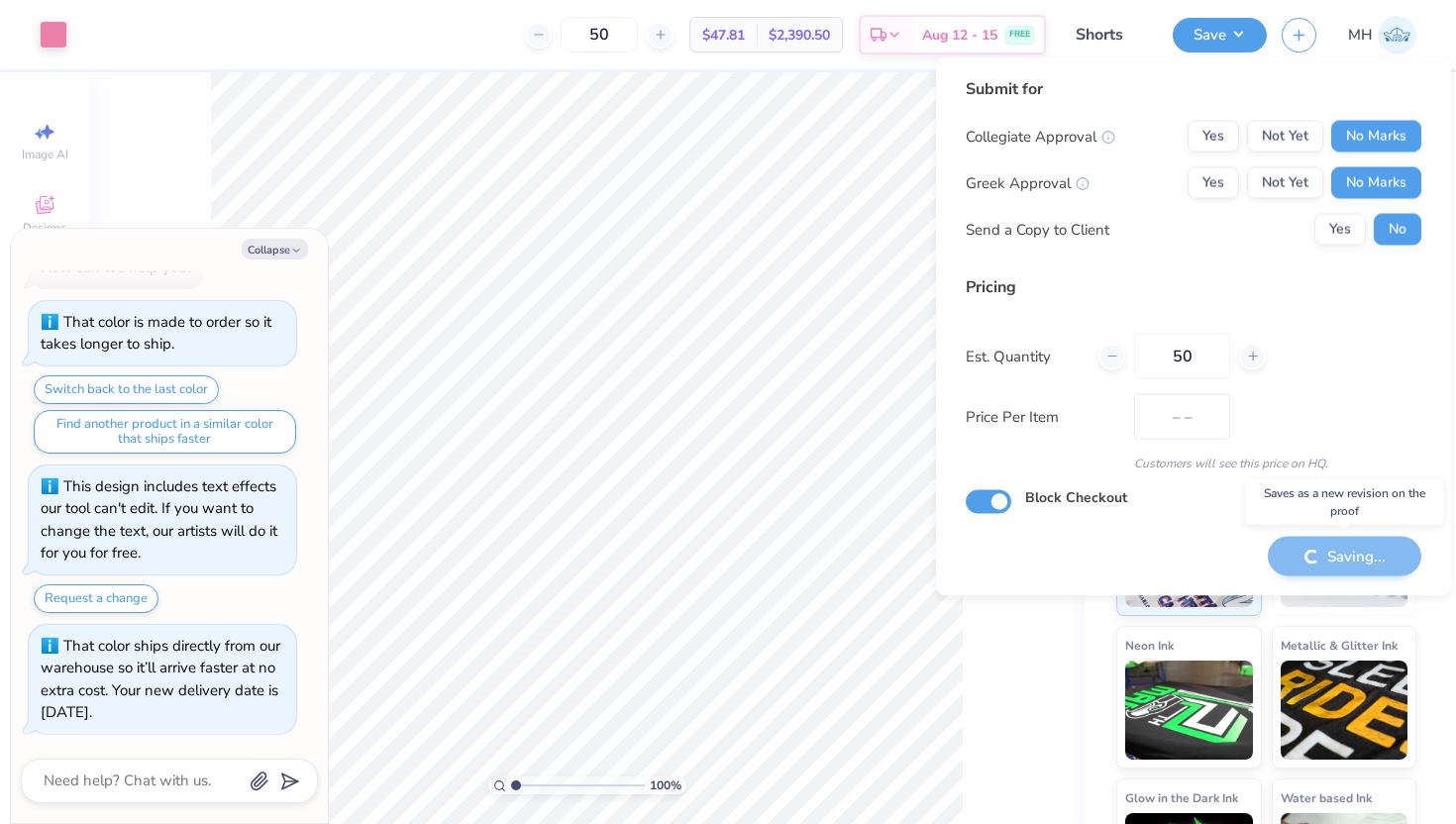 type on "$47.81" 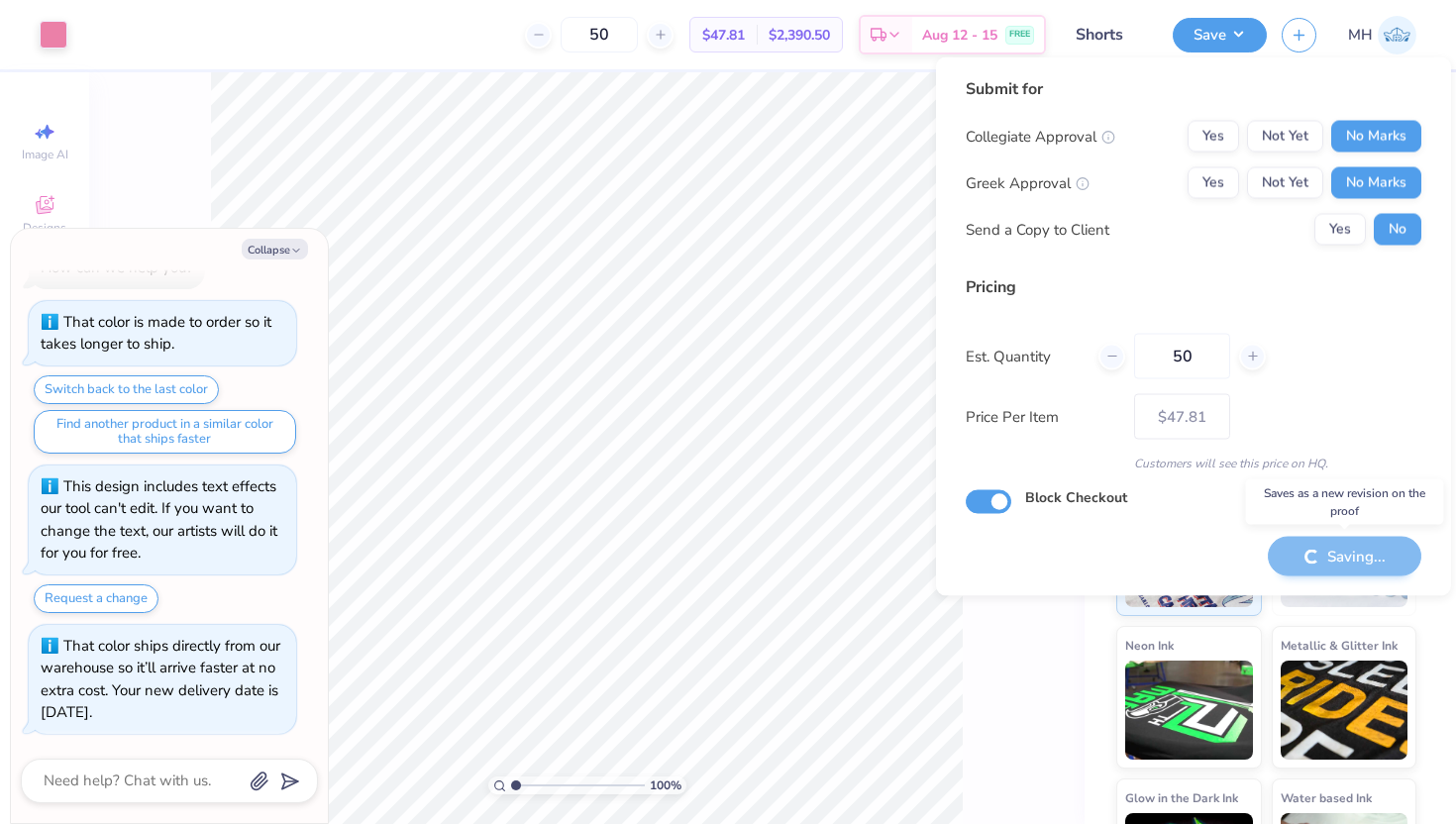 type on "x" 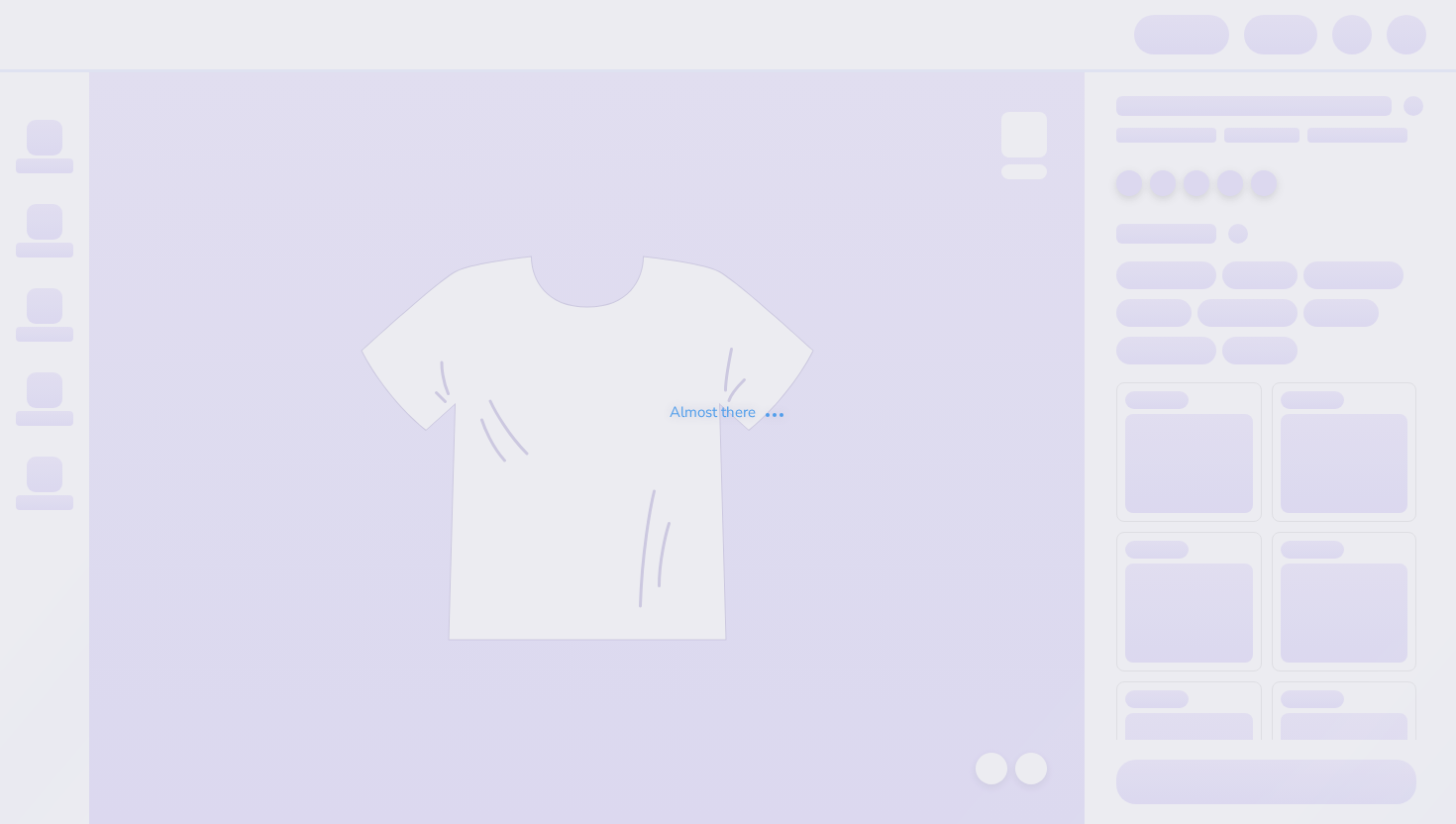 scroll, scrollTop: 0, scrollLeft: 0, axis: both 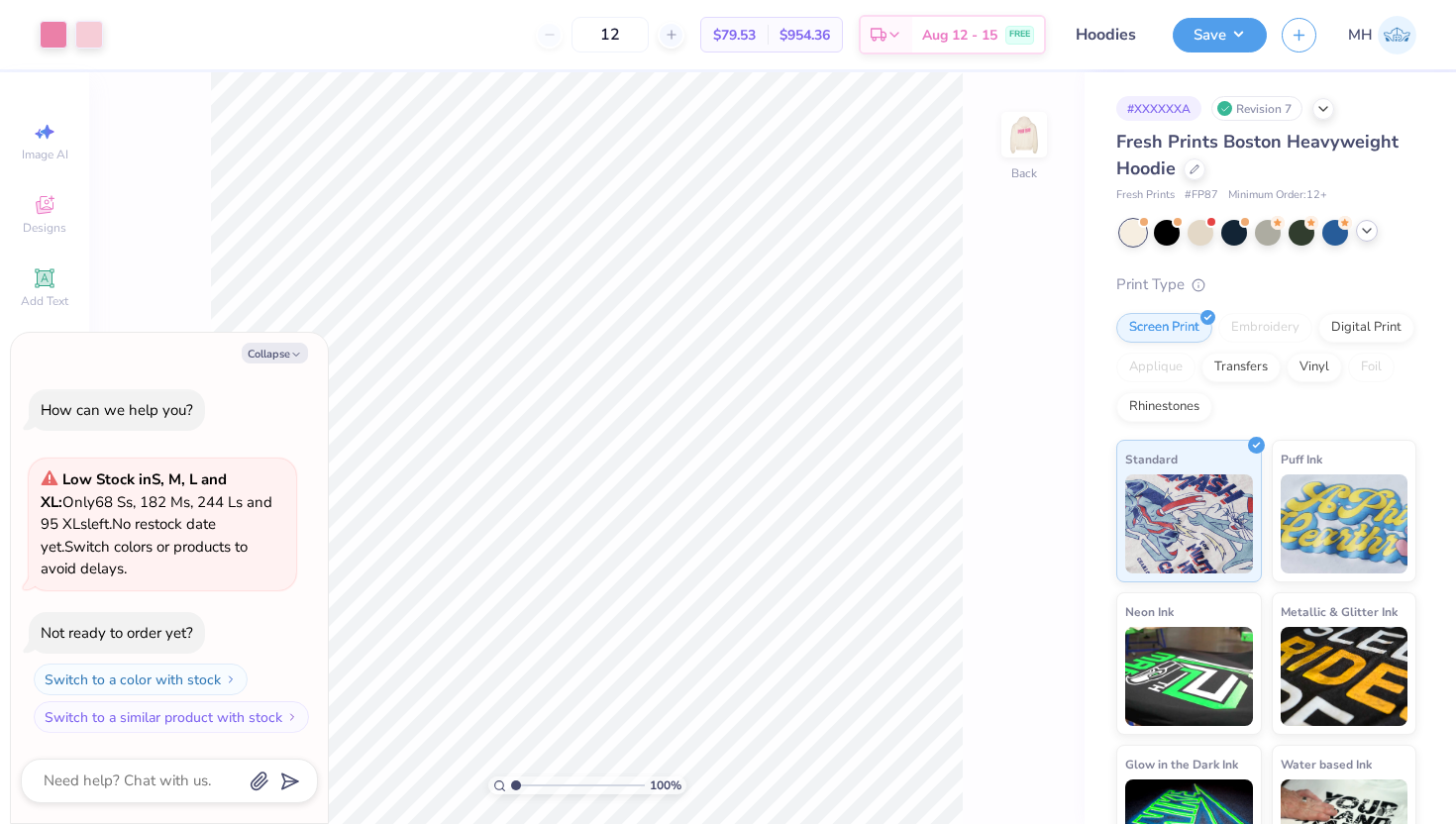 click 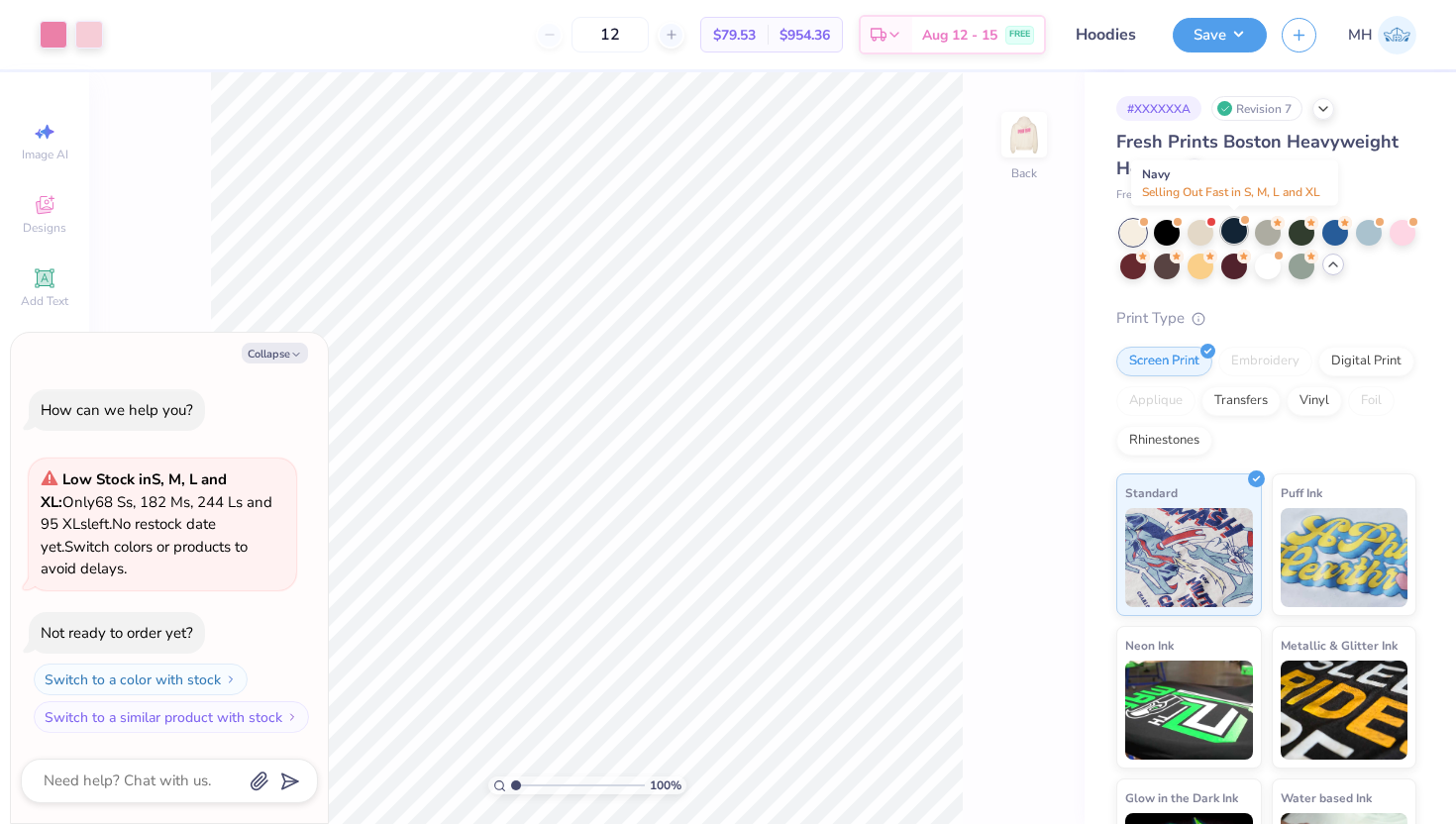 click at bounding box center (1234, 231) 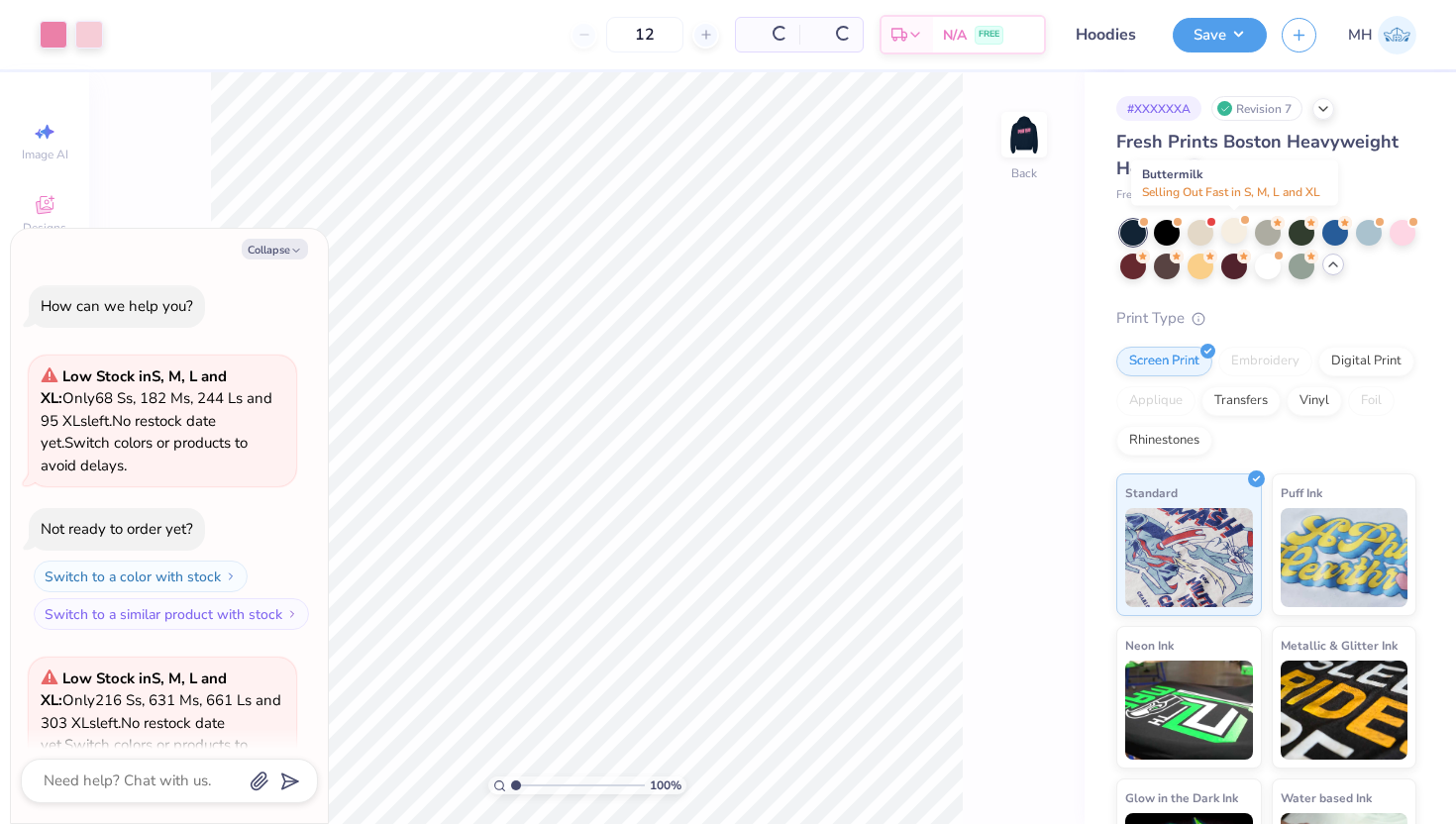 scroll, scrollTop: 198, scrollLeft: 0, axis: vertical 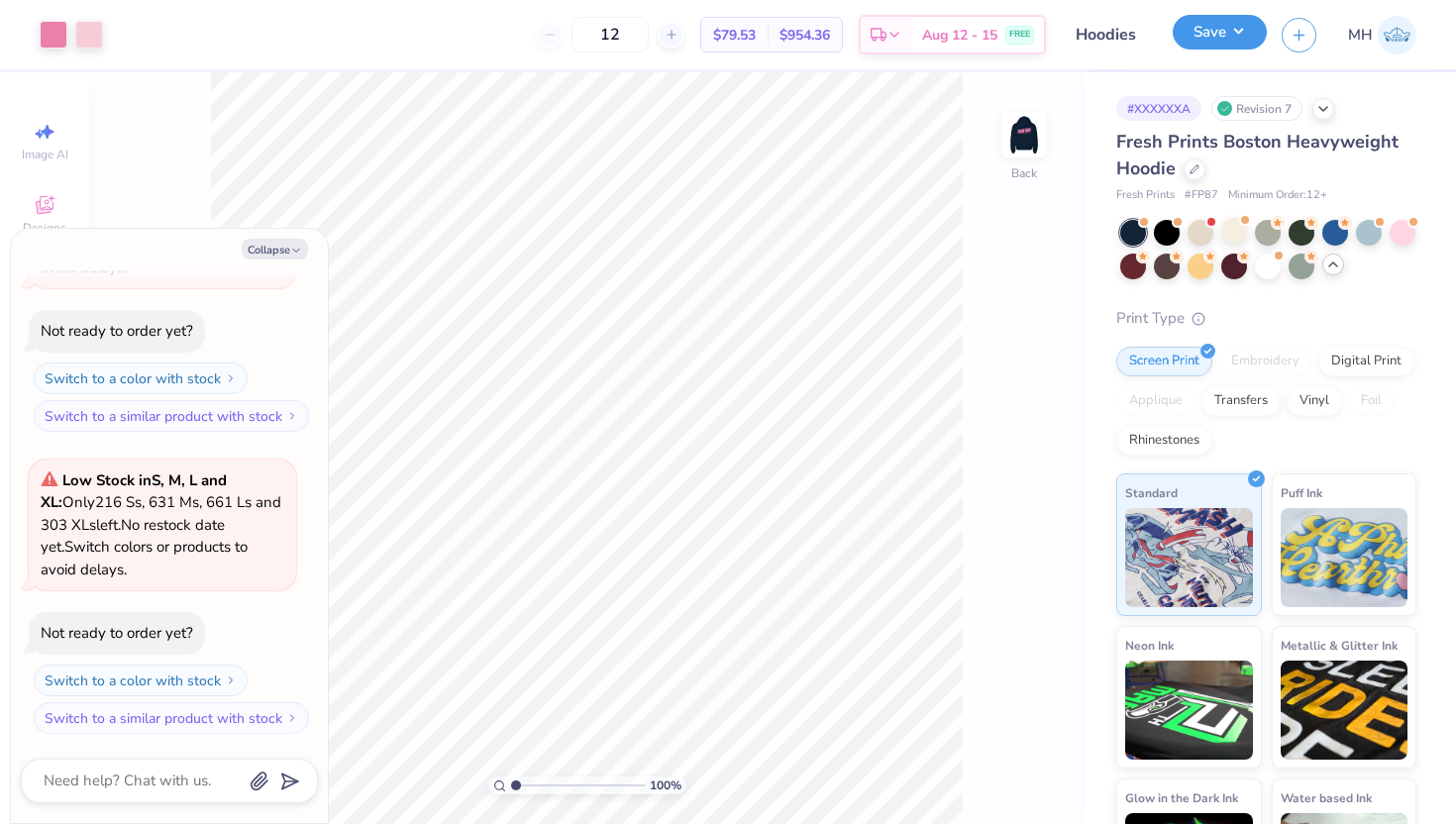 click on "Save" at bounding box center (1219, 32) 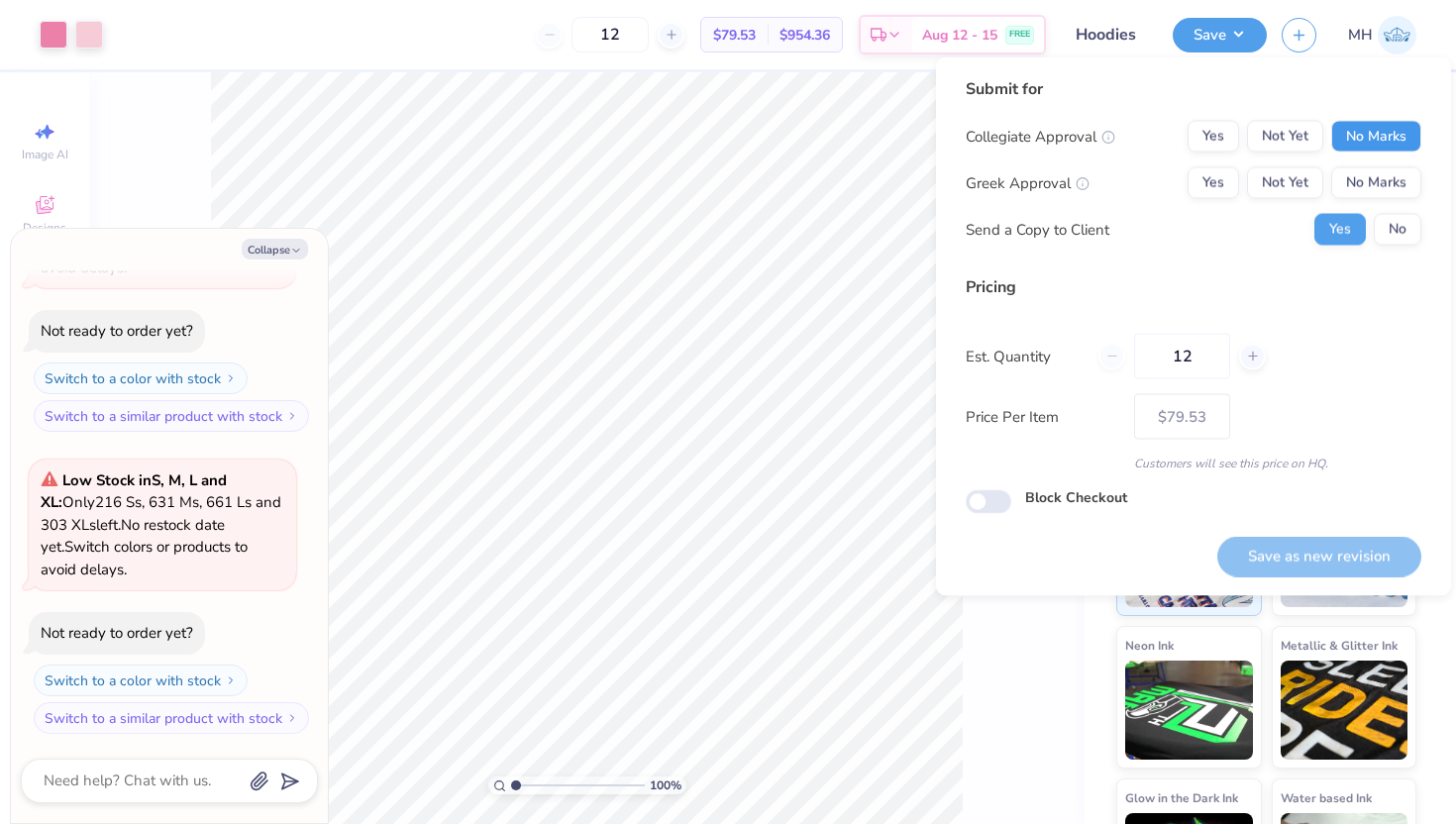 click on "No Marks" at bounding box center (1376, 137) 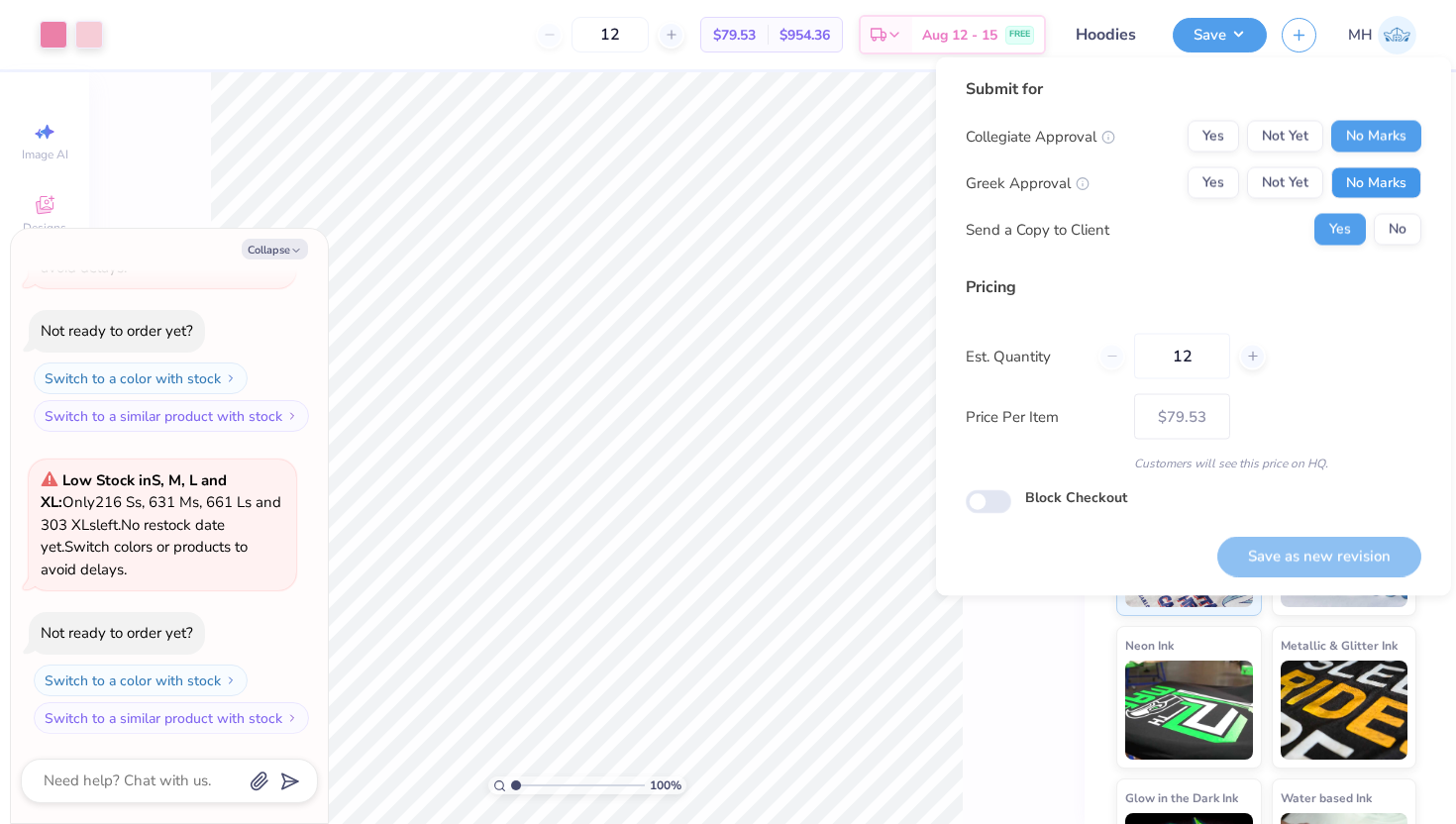 click on "No Marks" at bounding box center [1376, 183] 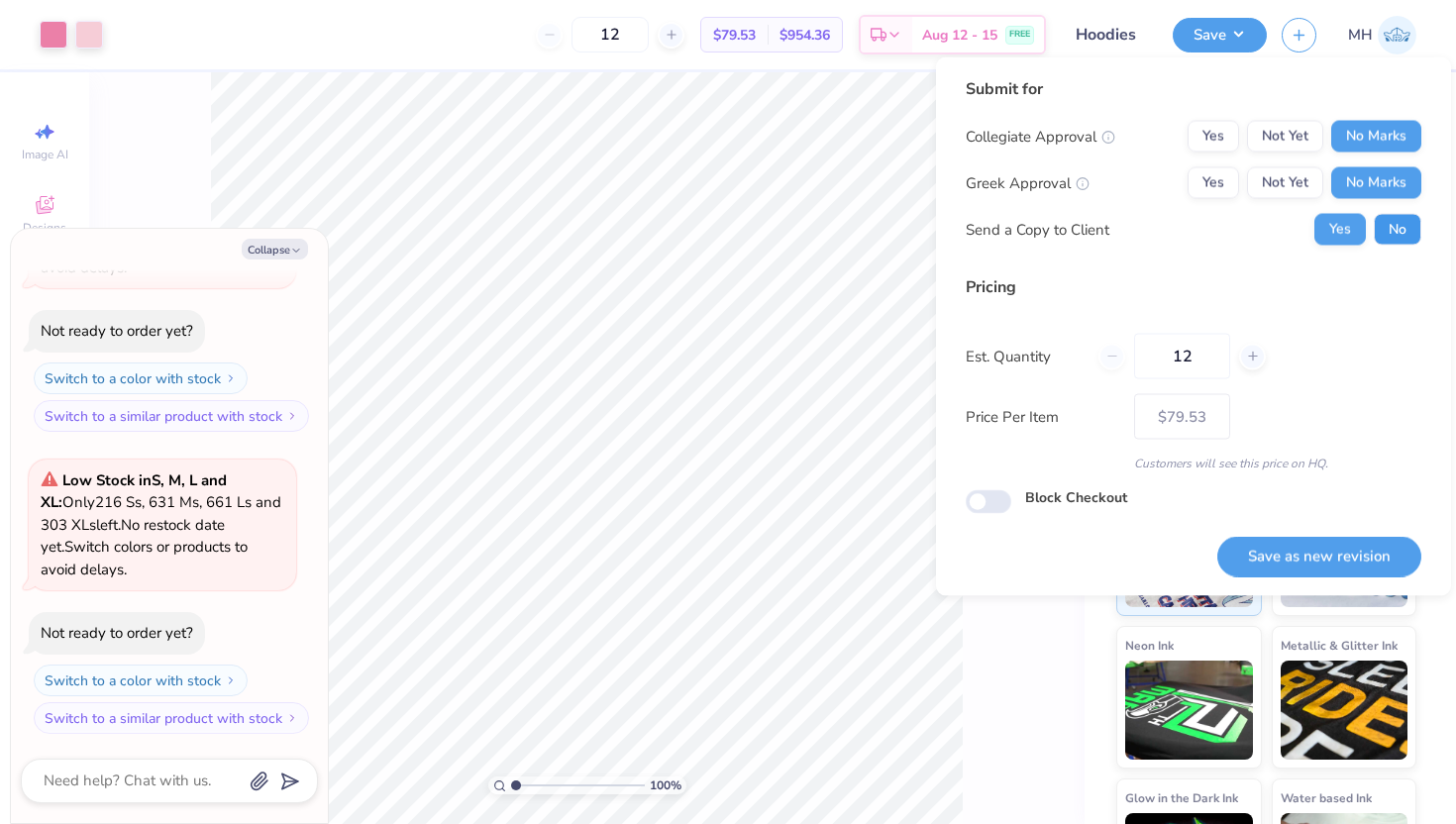 click on "No" at bounding box center [1398, 230] 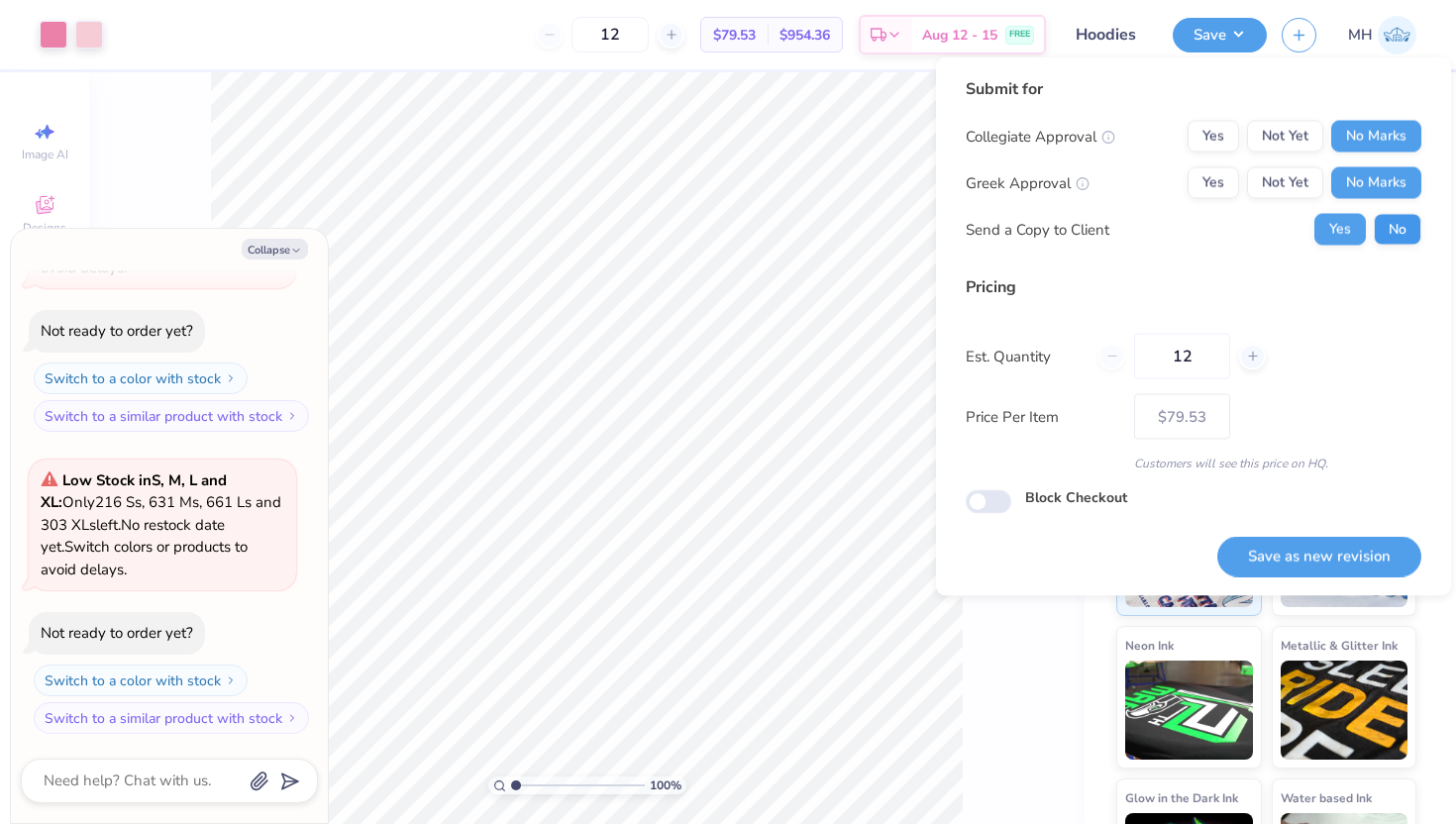 type on "x" 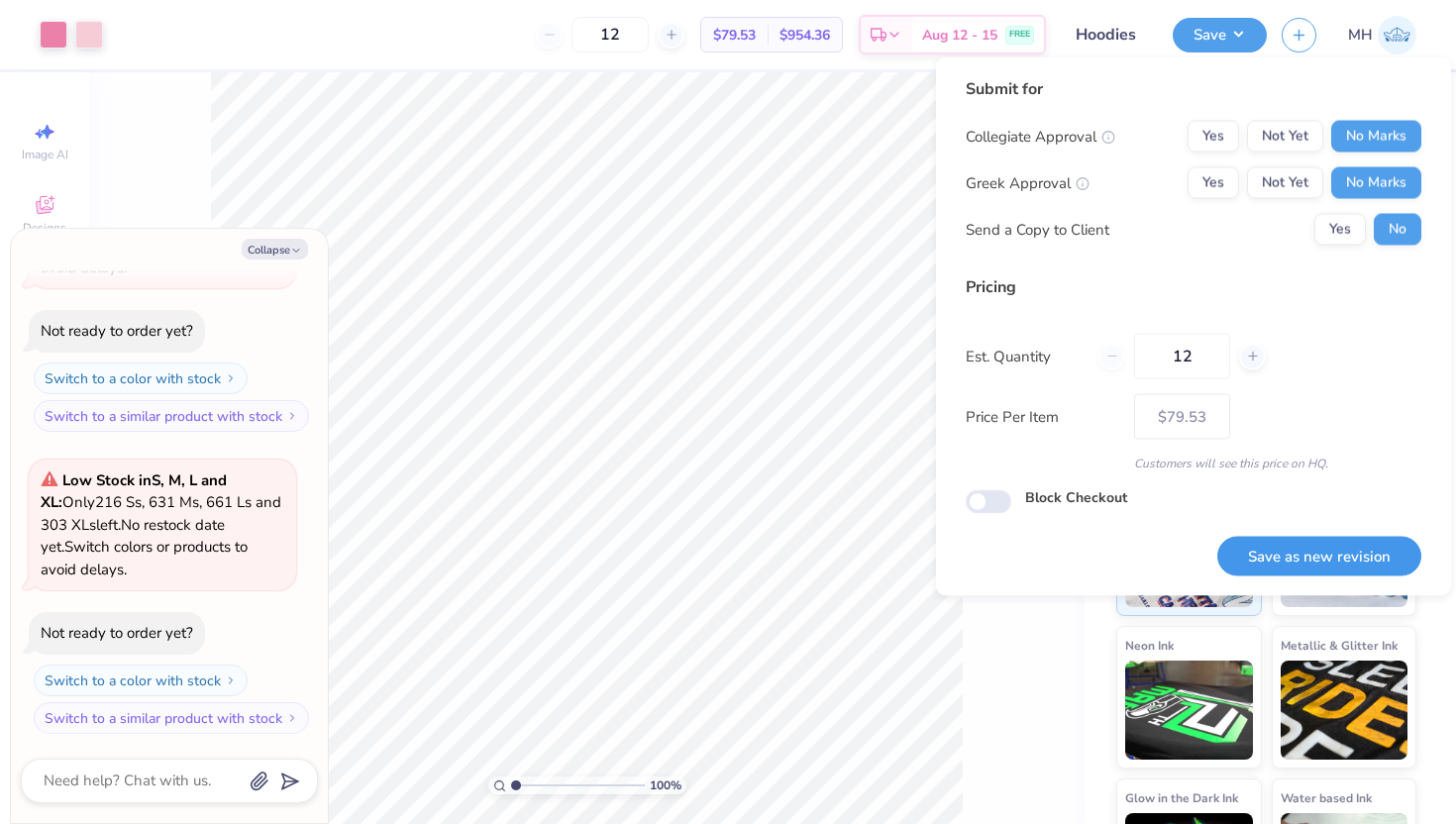 click on "Save as new revision" at bounding box center (1319, 556) 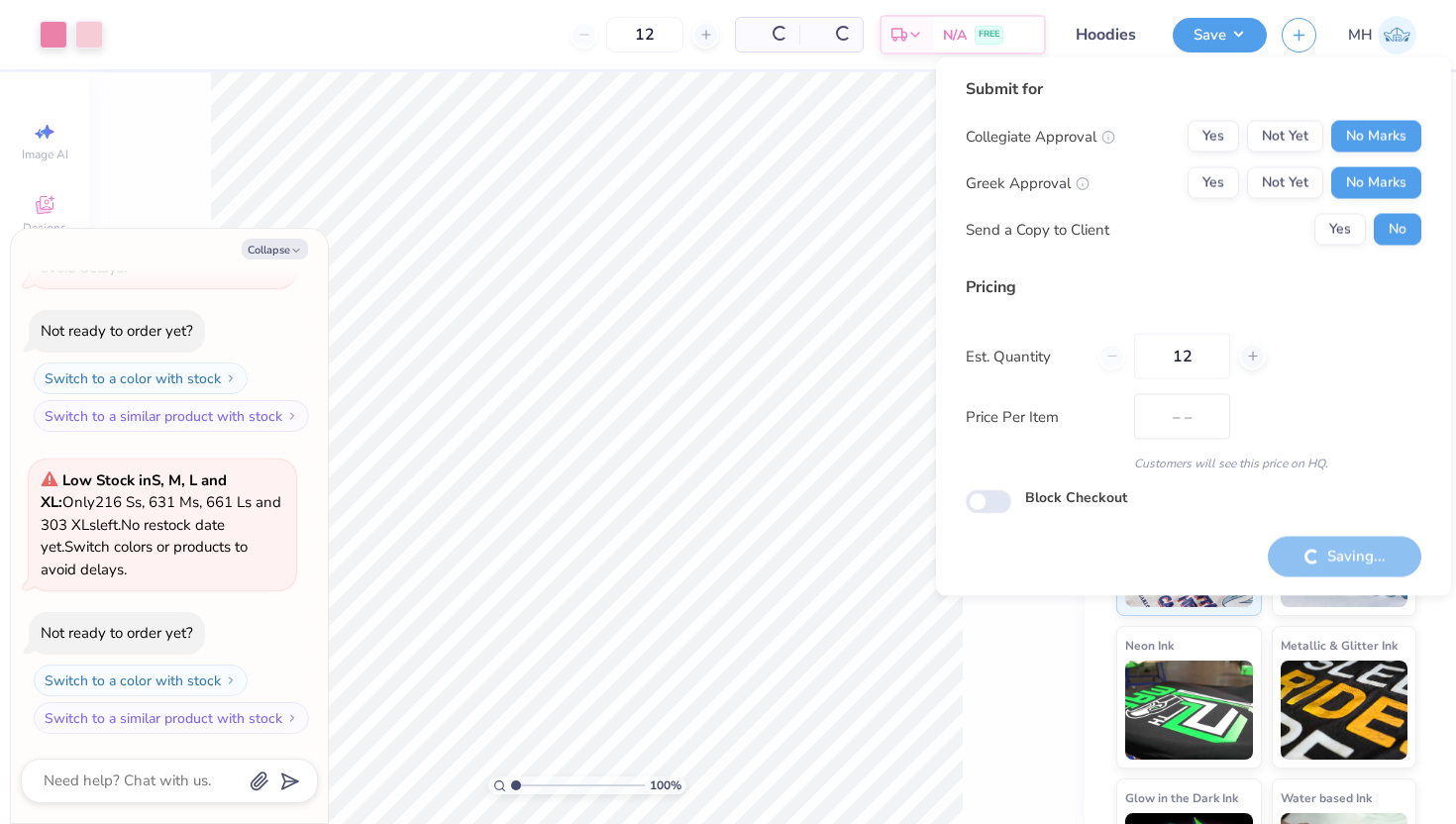type on "$79.53" 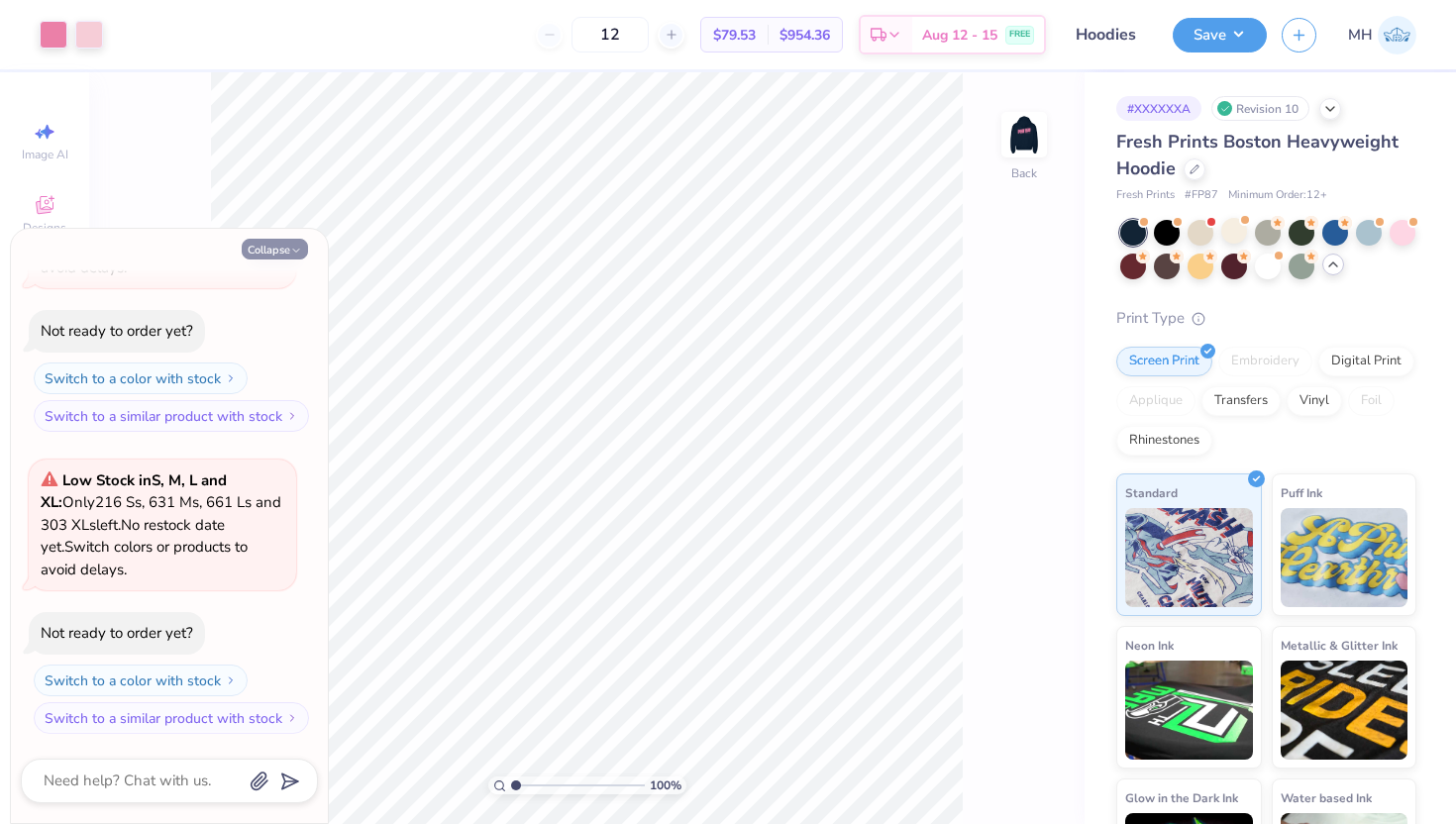 click on "Collapse" at bounding box center [274, 249] 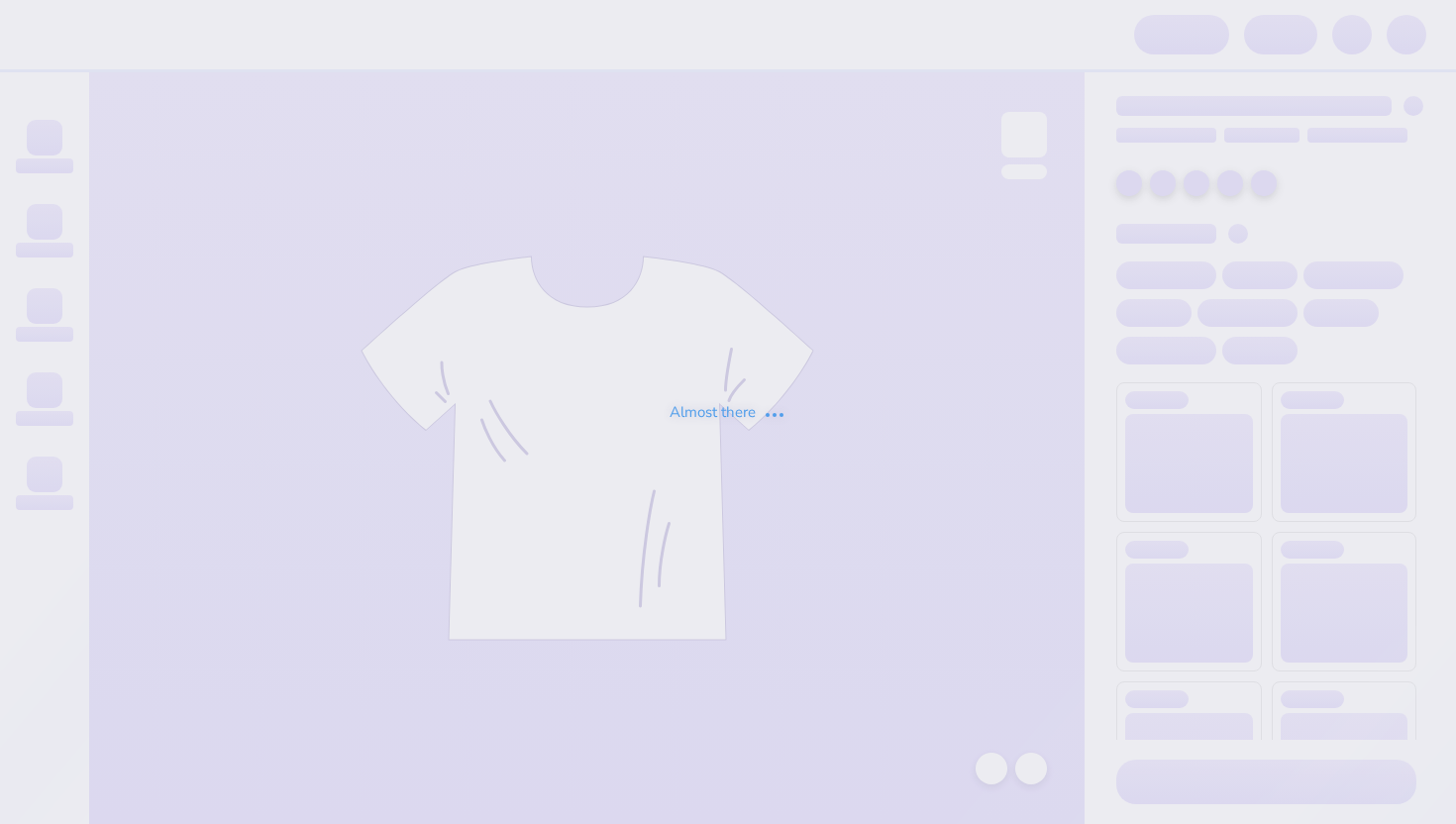 scroll, scrollTop: 0, scrollLeft: 0, axis: both 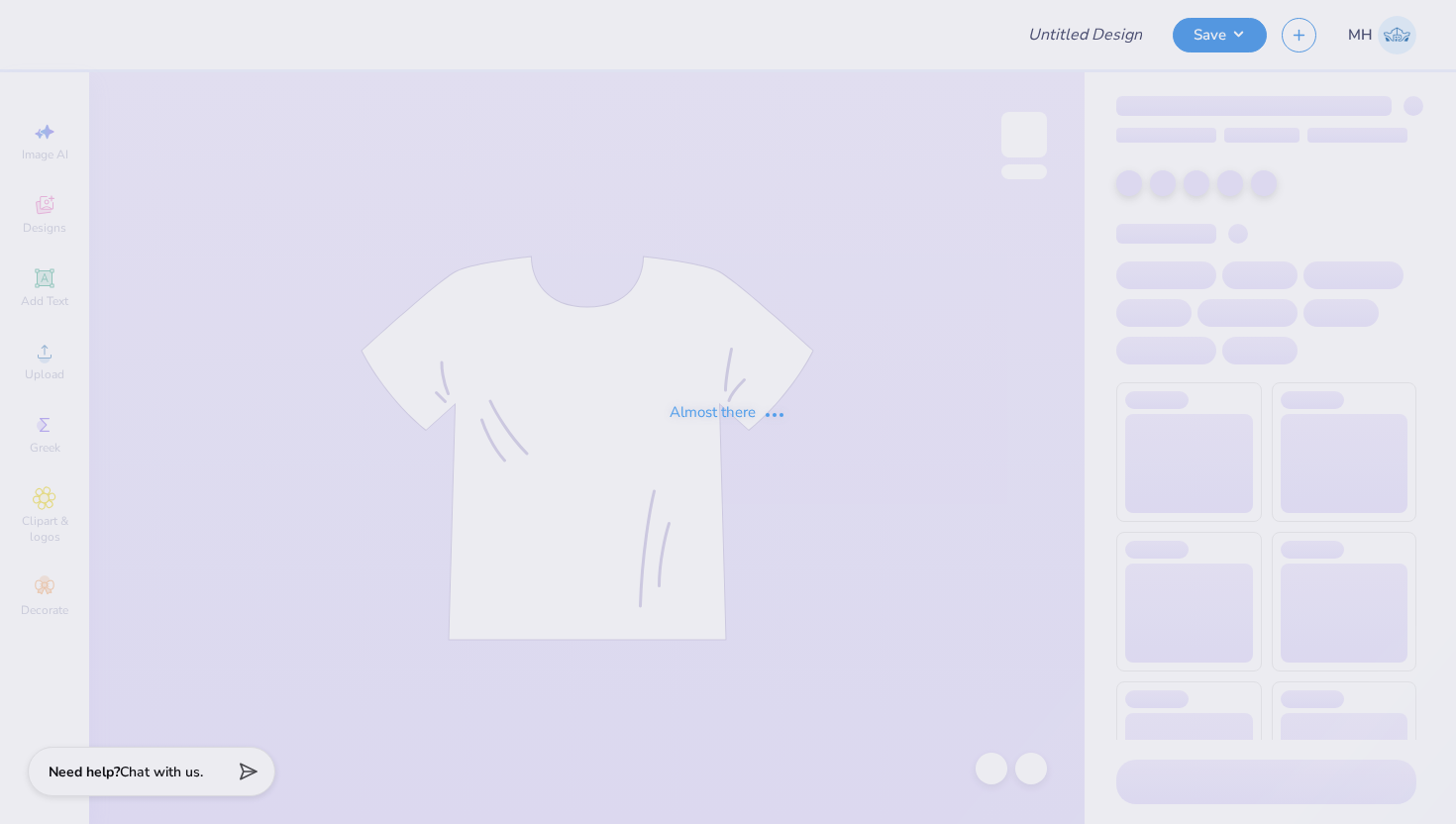 type on "Hoodies" 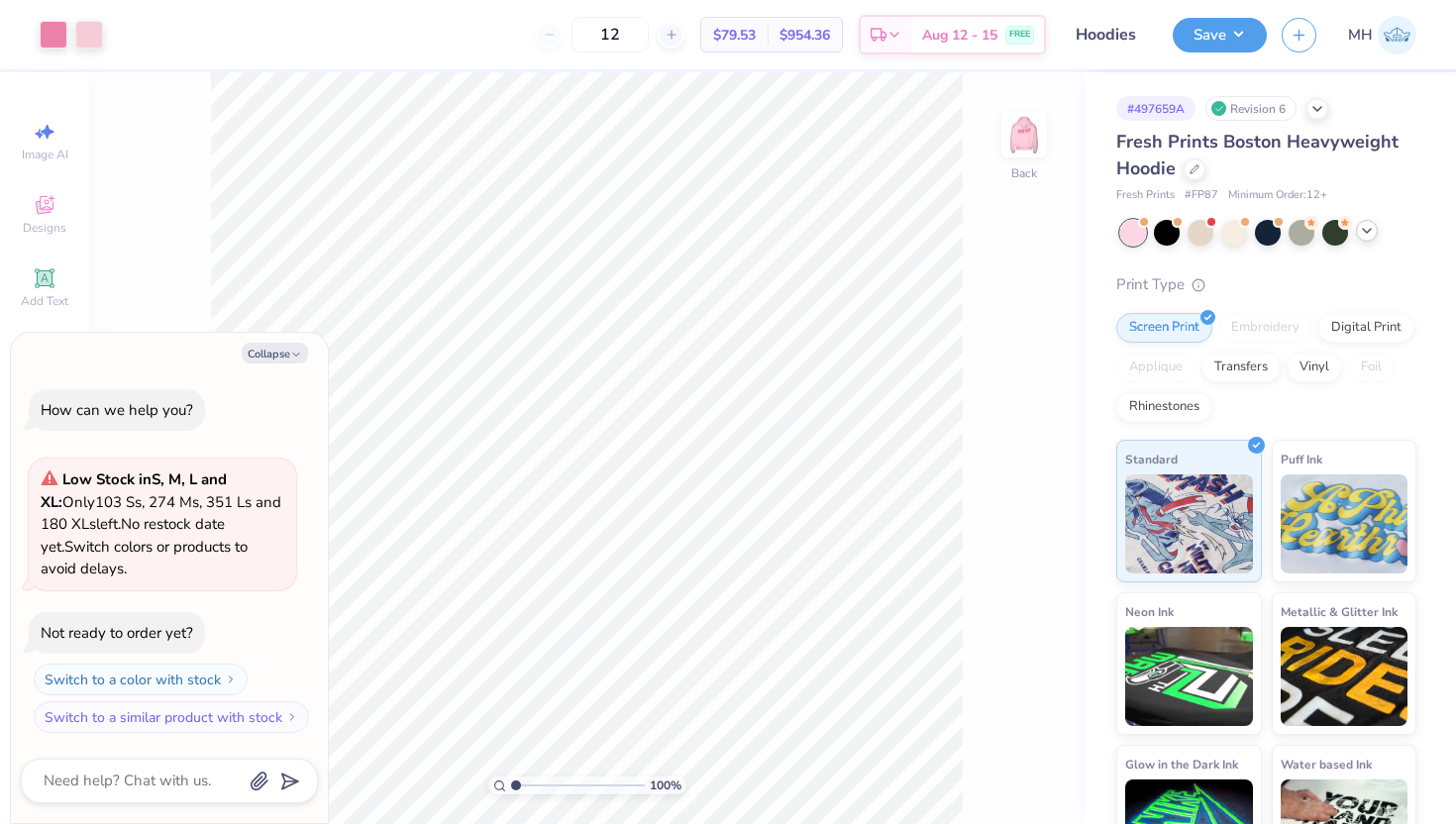 click 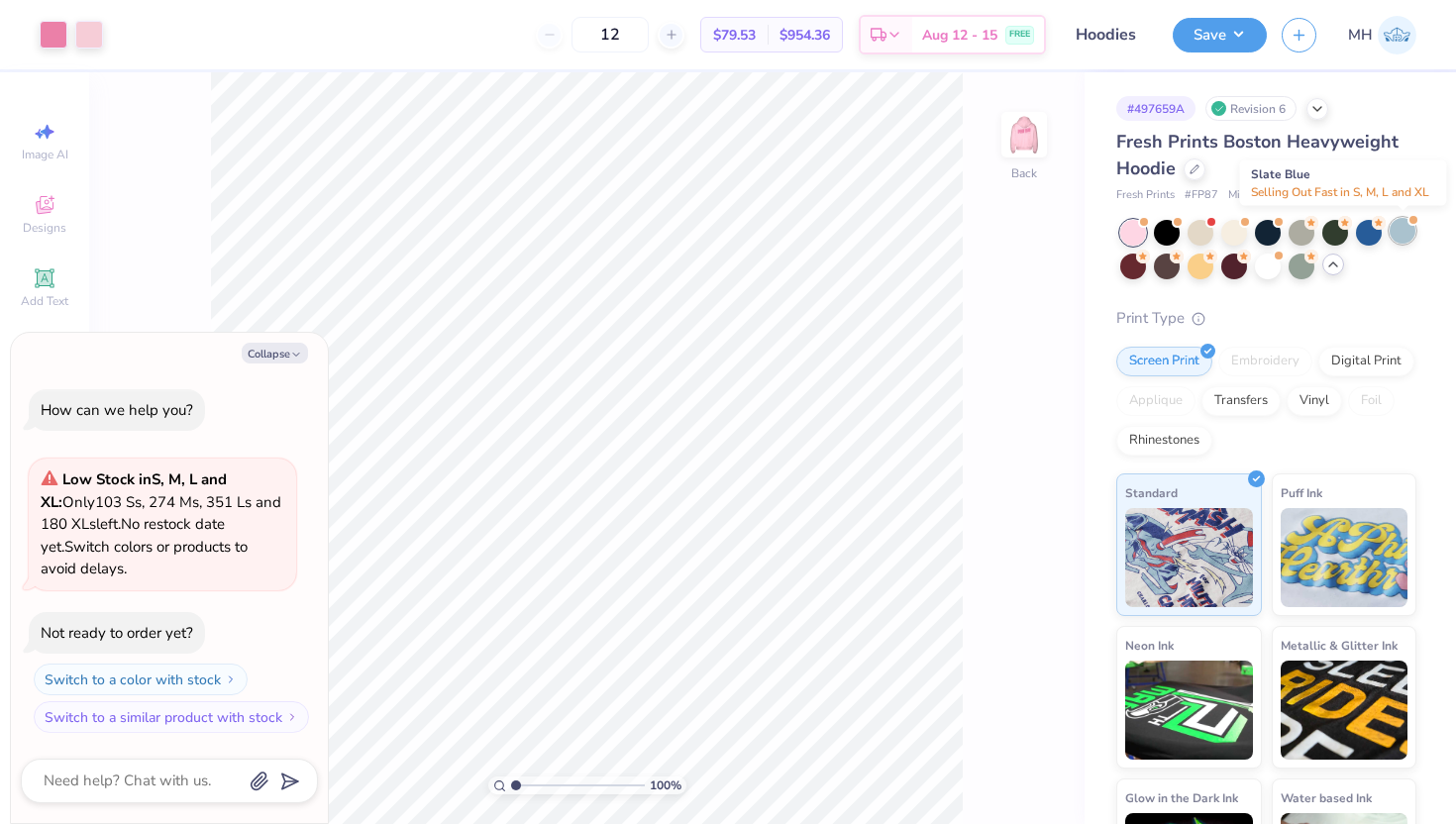 click at bounding box center [1403, 231] 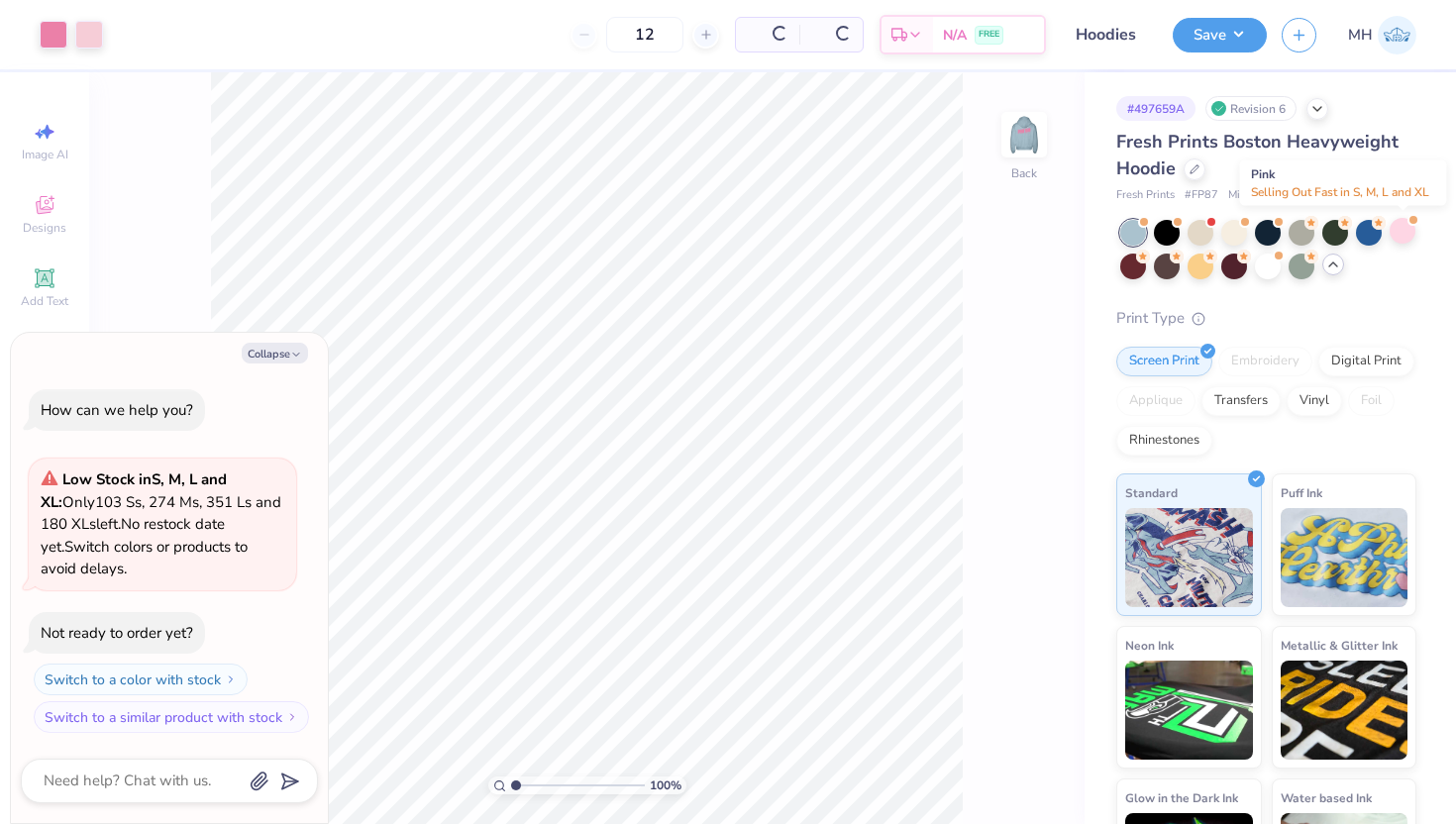 scroll, scrollTop: 198, scrollLeft: 0, axis: vertical 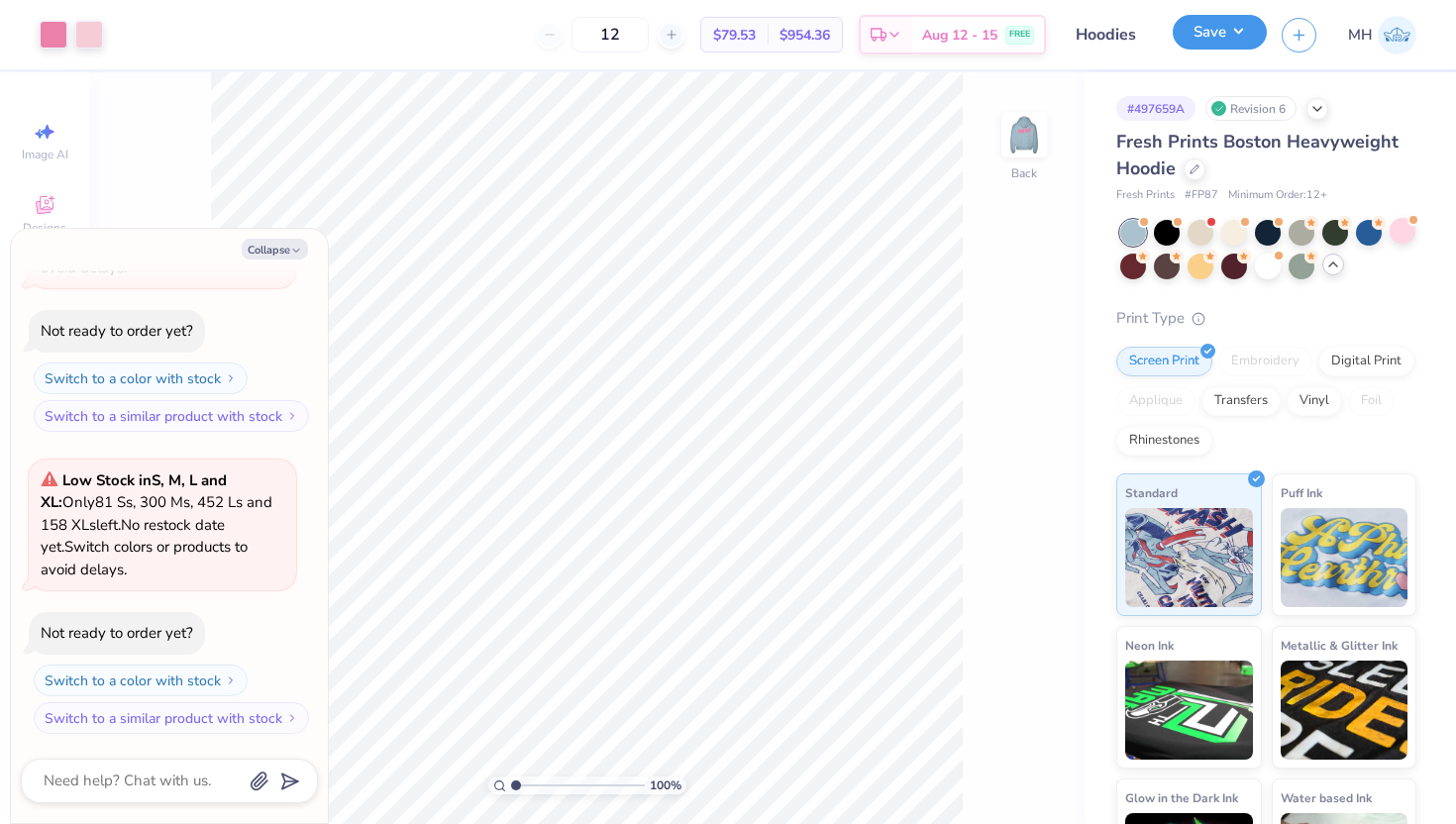 click on "Save" at bounding box center (1219, 32) 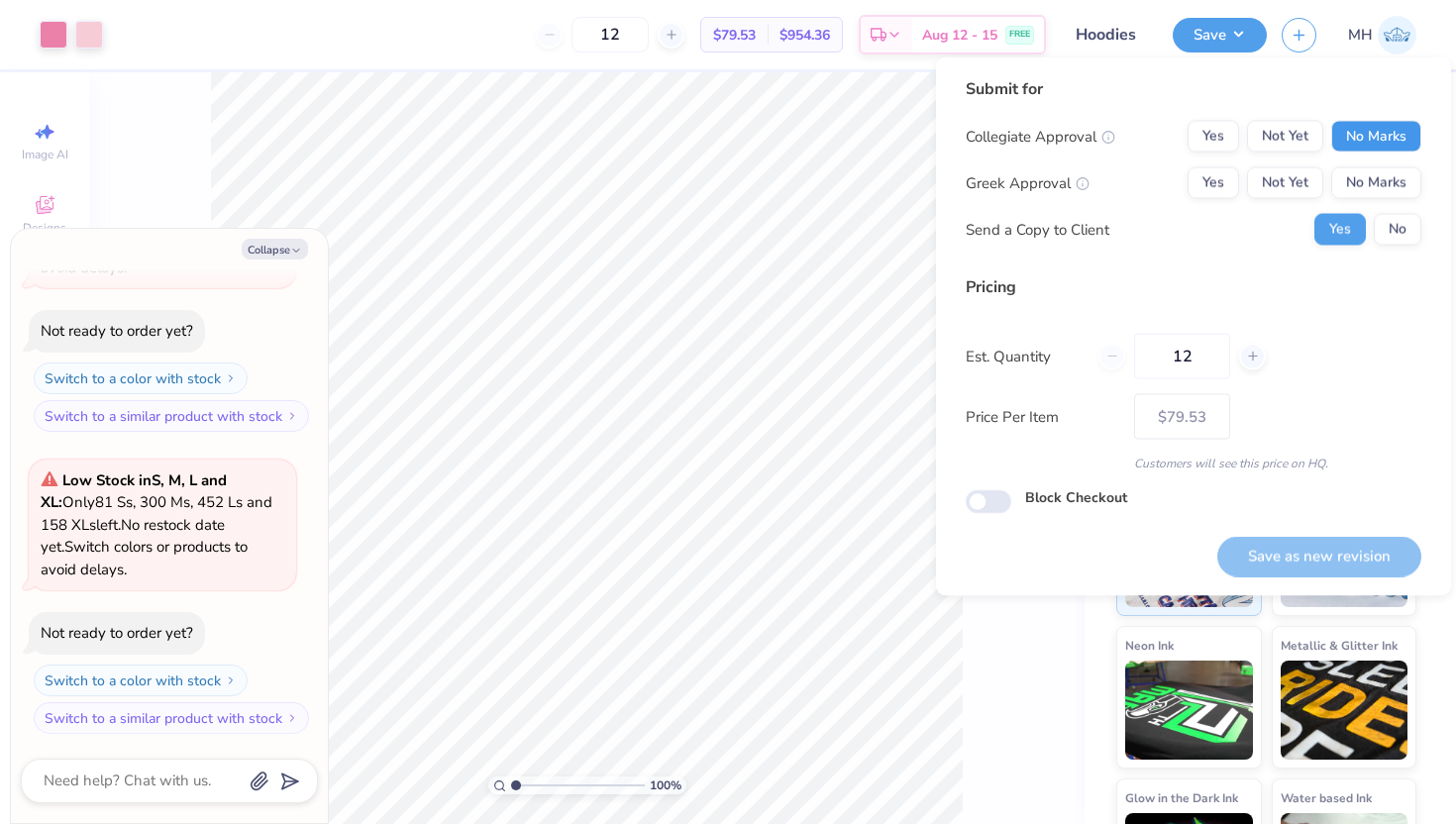 click on "No Marks" at bounding box center (1376, 137) 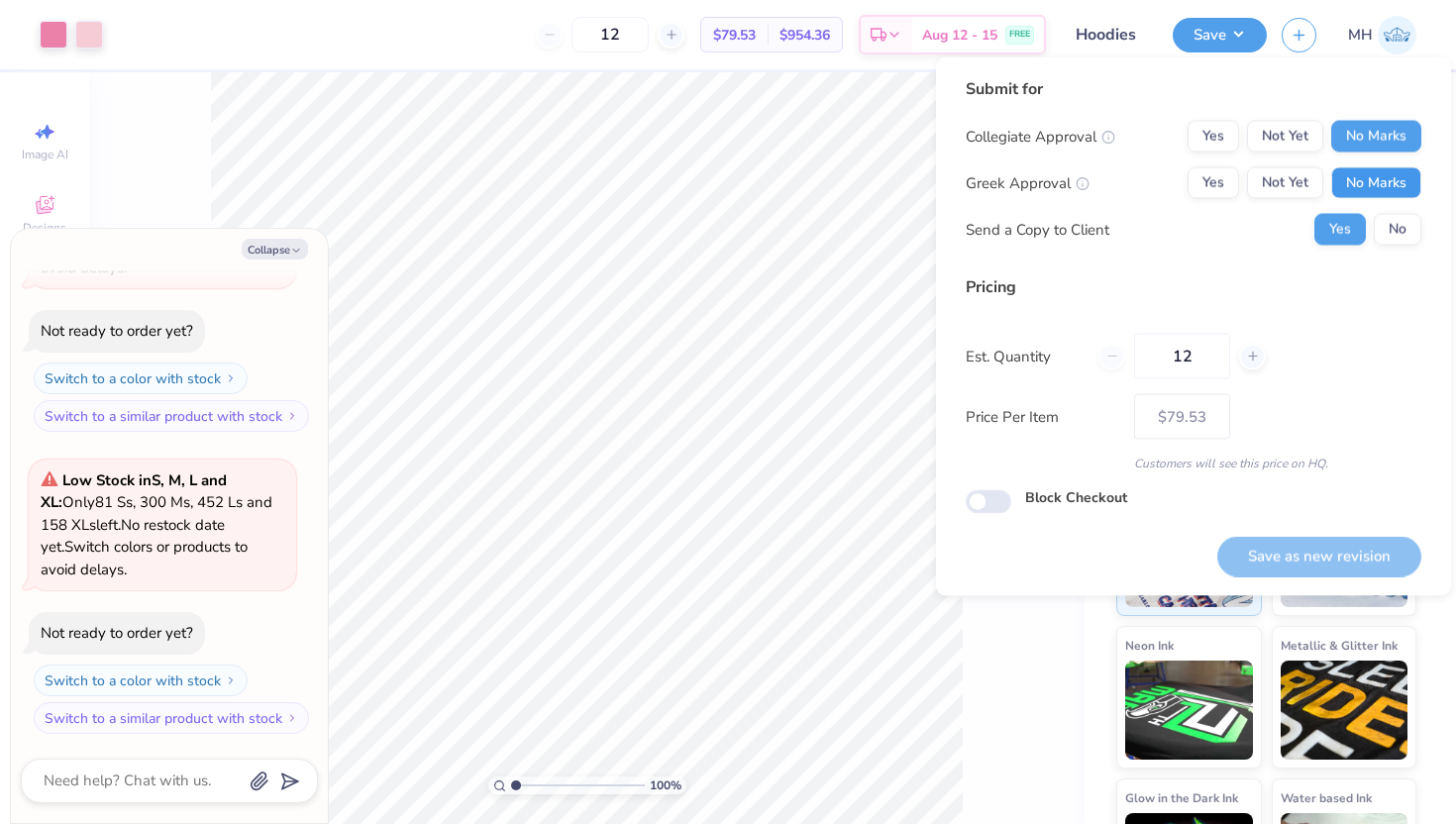 click on "No Marks" at bounding box center (1376, 183) 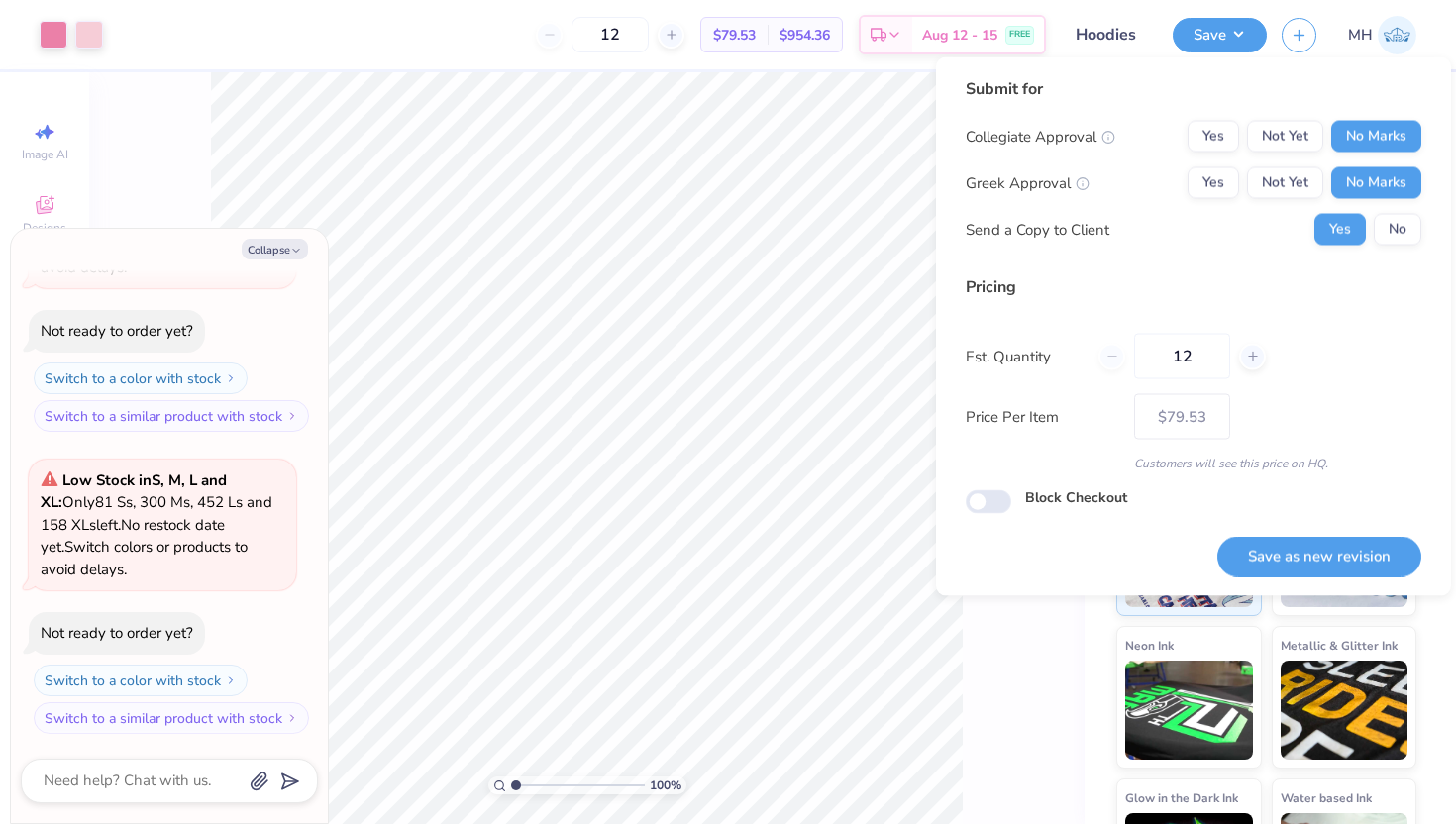 click on "Submit for Collegiate Approval Yes Not Yet No Marks Greek Approval Yes Not Yet No Marks Send a Copy to Client Yes No" at bounding box center (1194, 168) 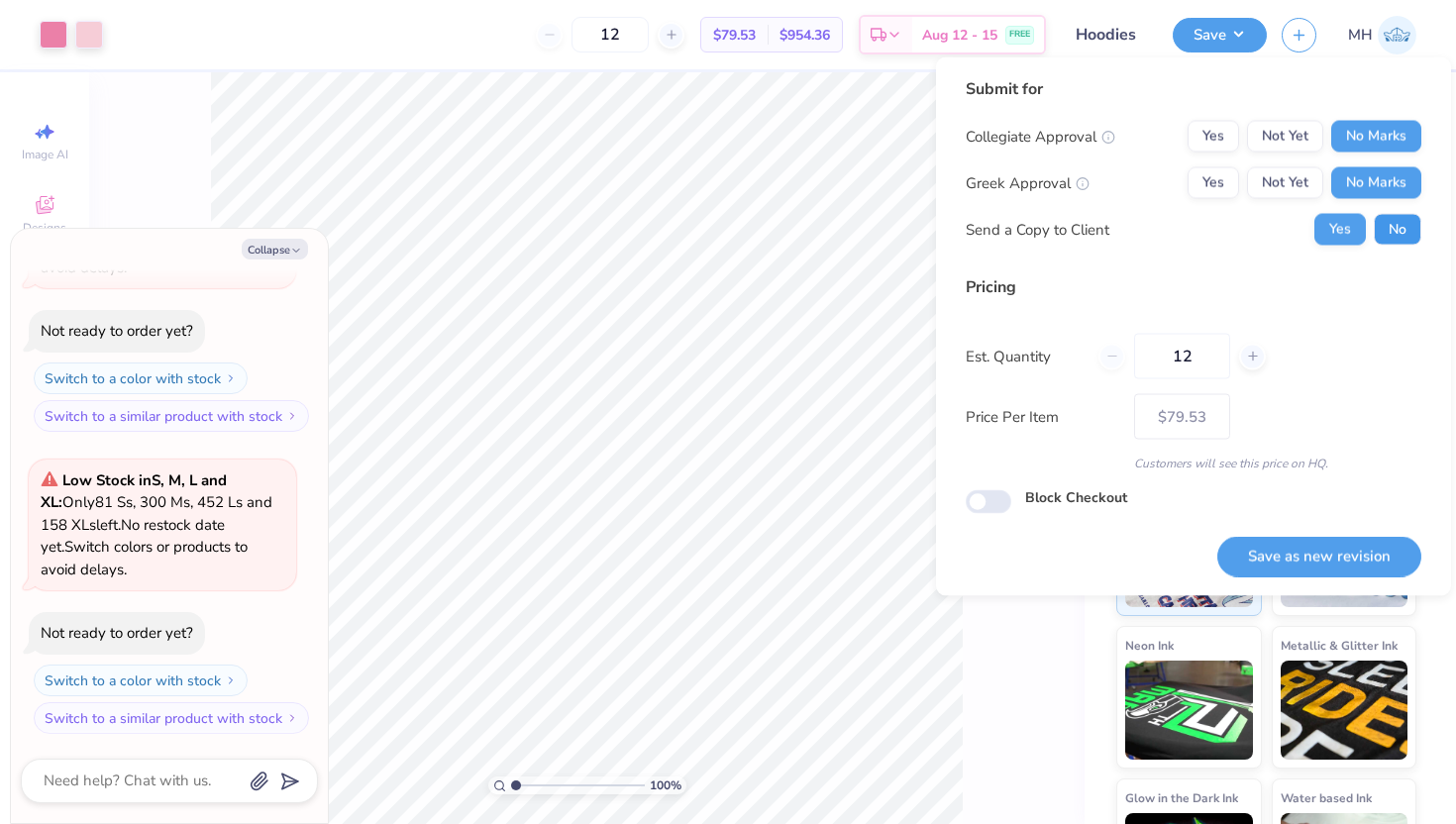 click on "No" at bounding box center (1398, 230) 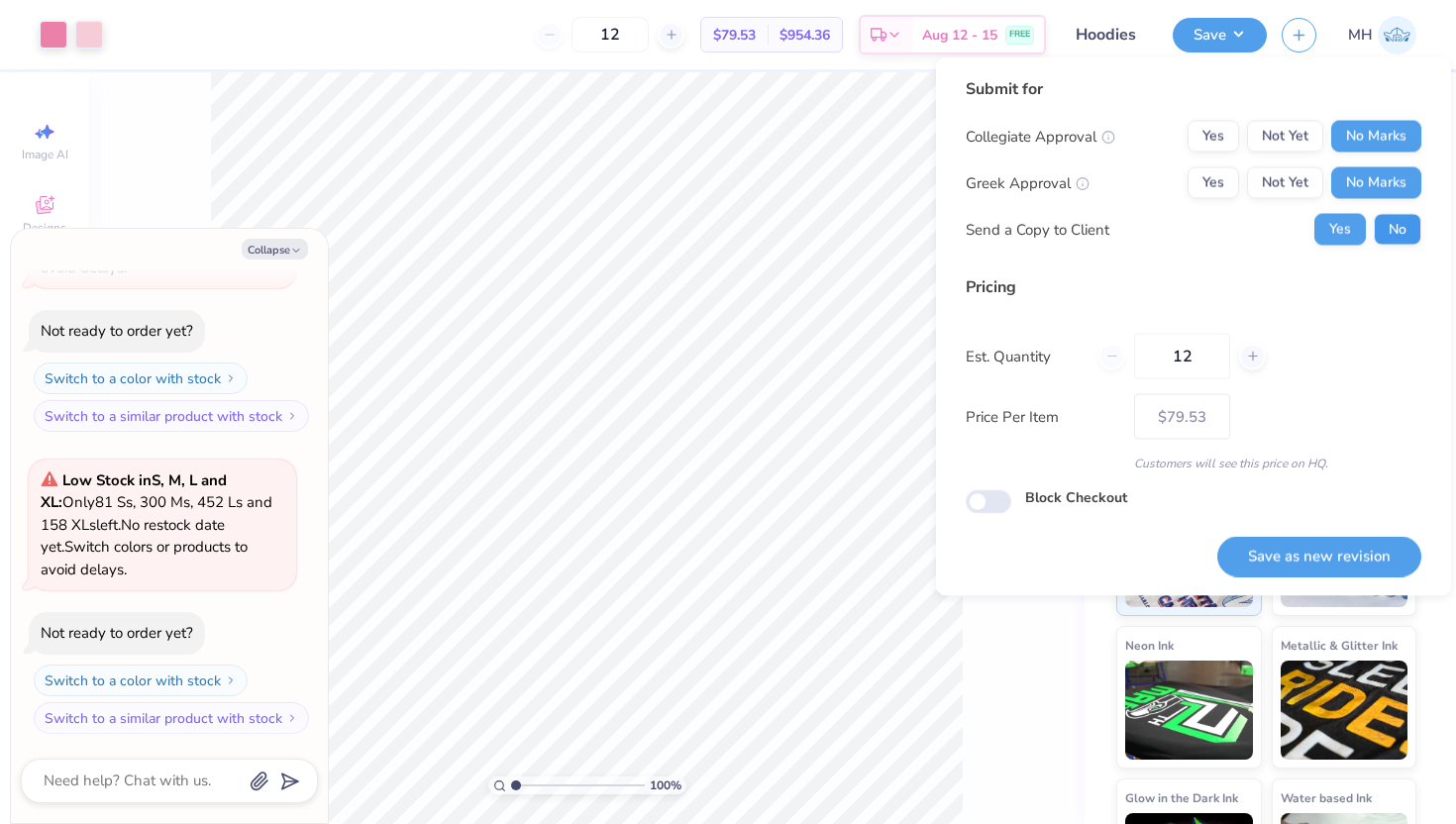 type on "x" 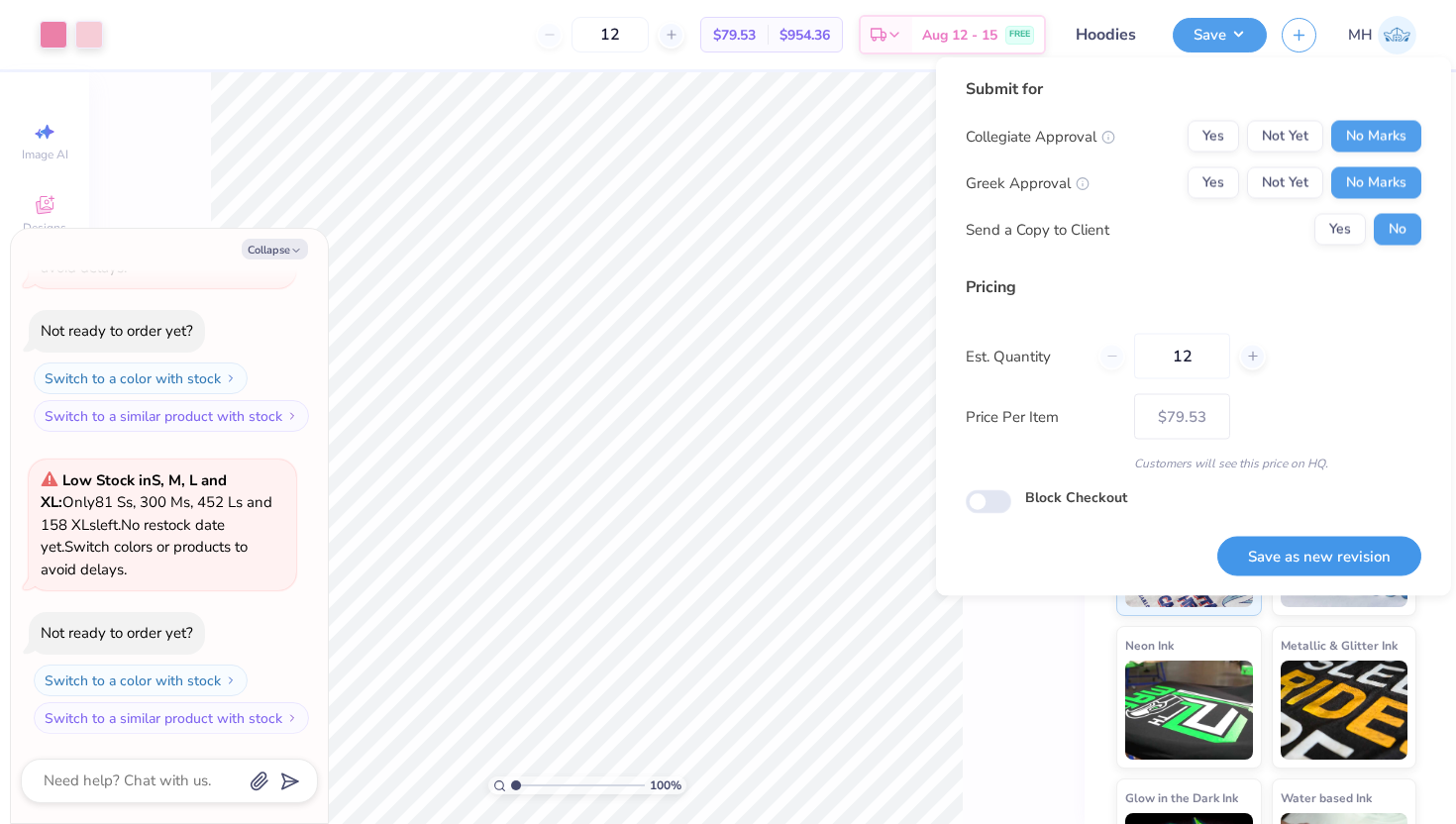 click on "Save as new revision" at bounding box center (1319, 556) 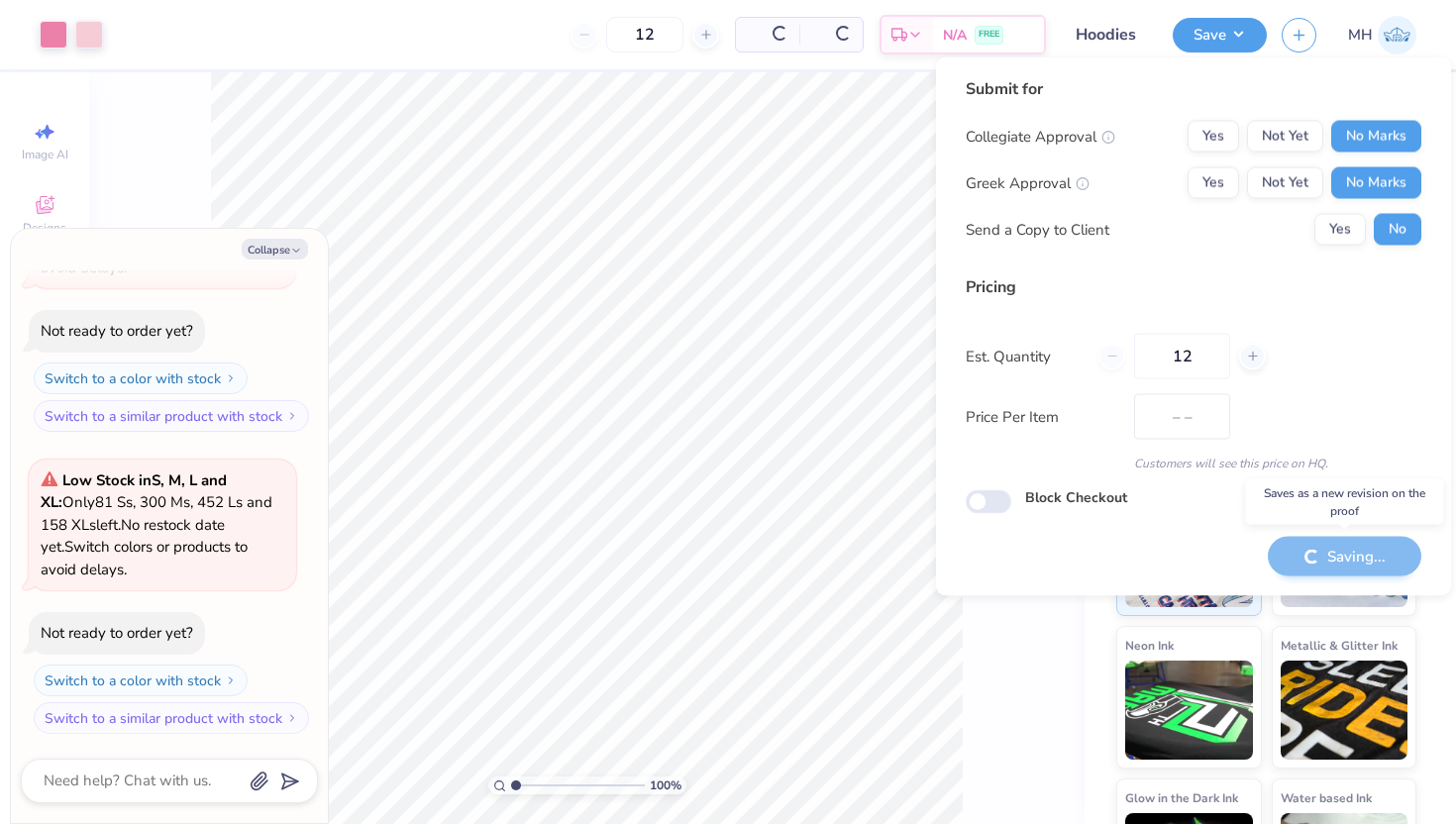 type on "$79.53" 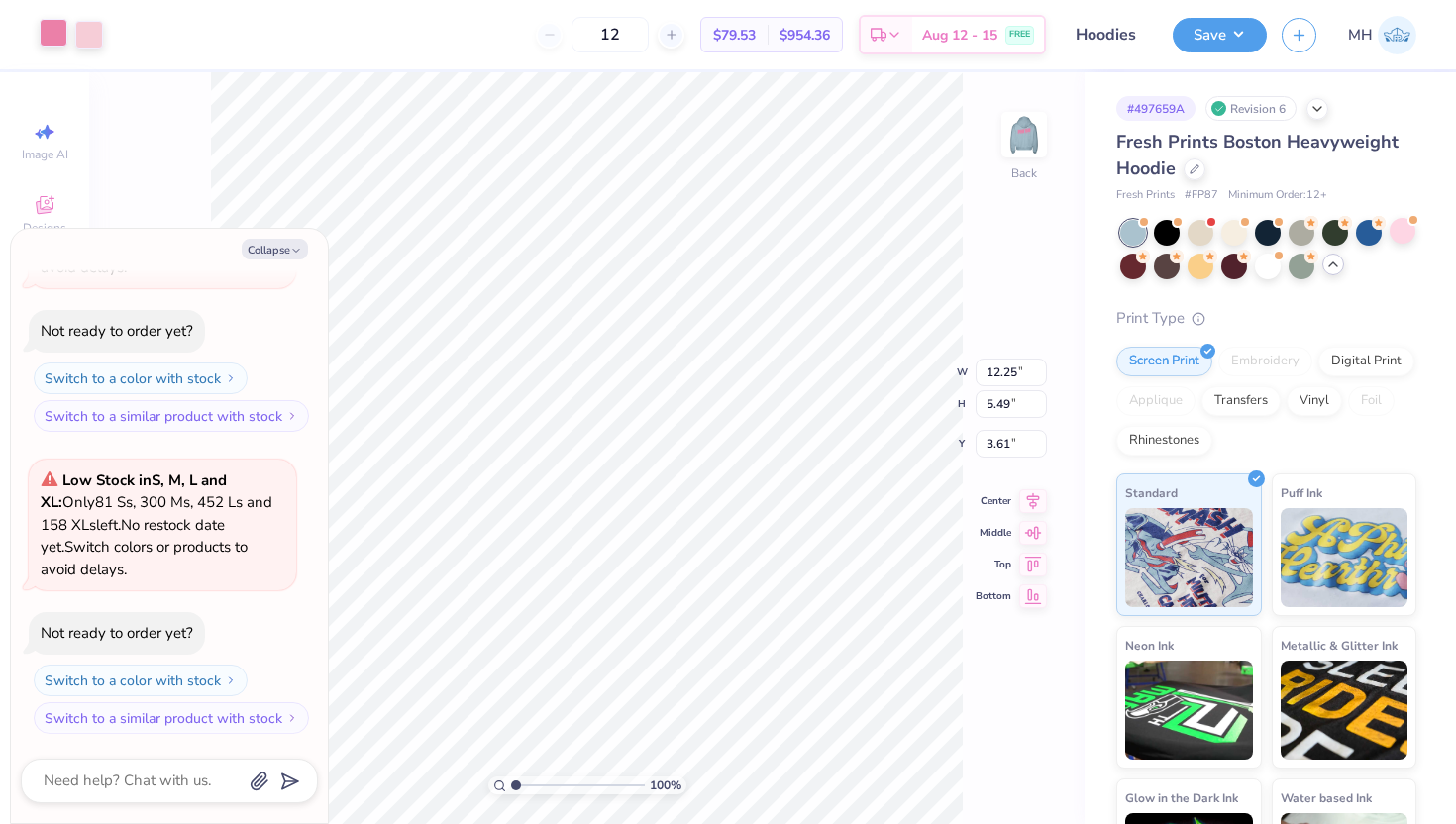 click at bounding box center [53, 33] 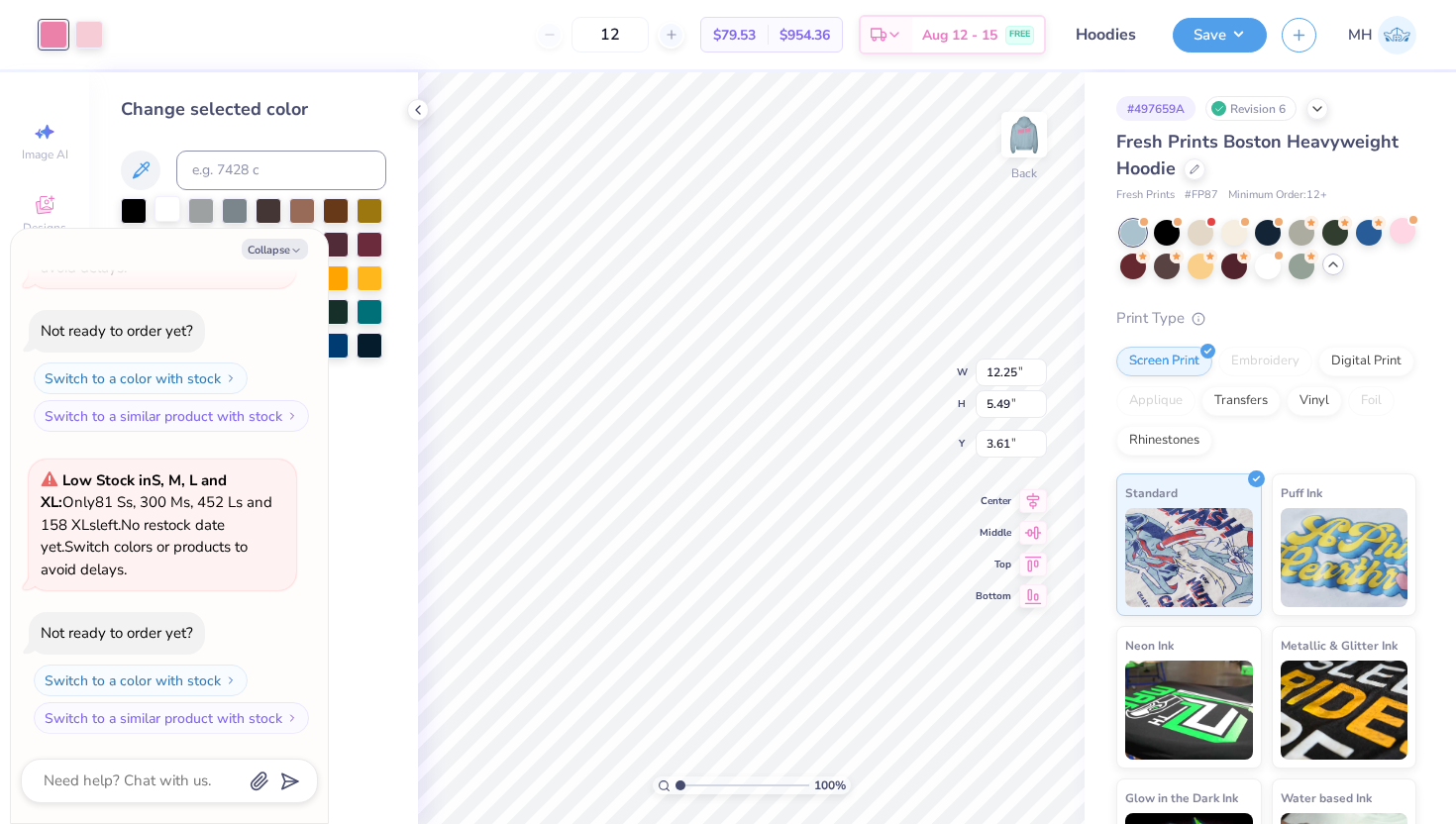 click at bounding box center (167, 209) 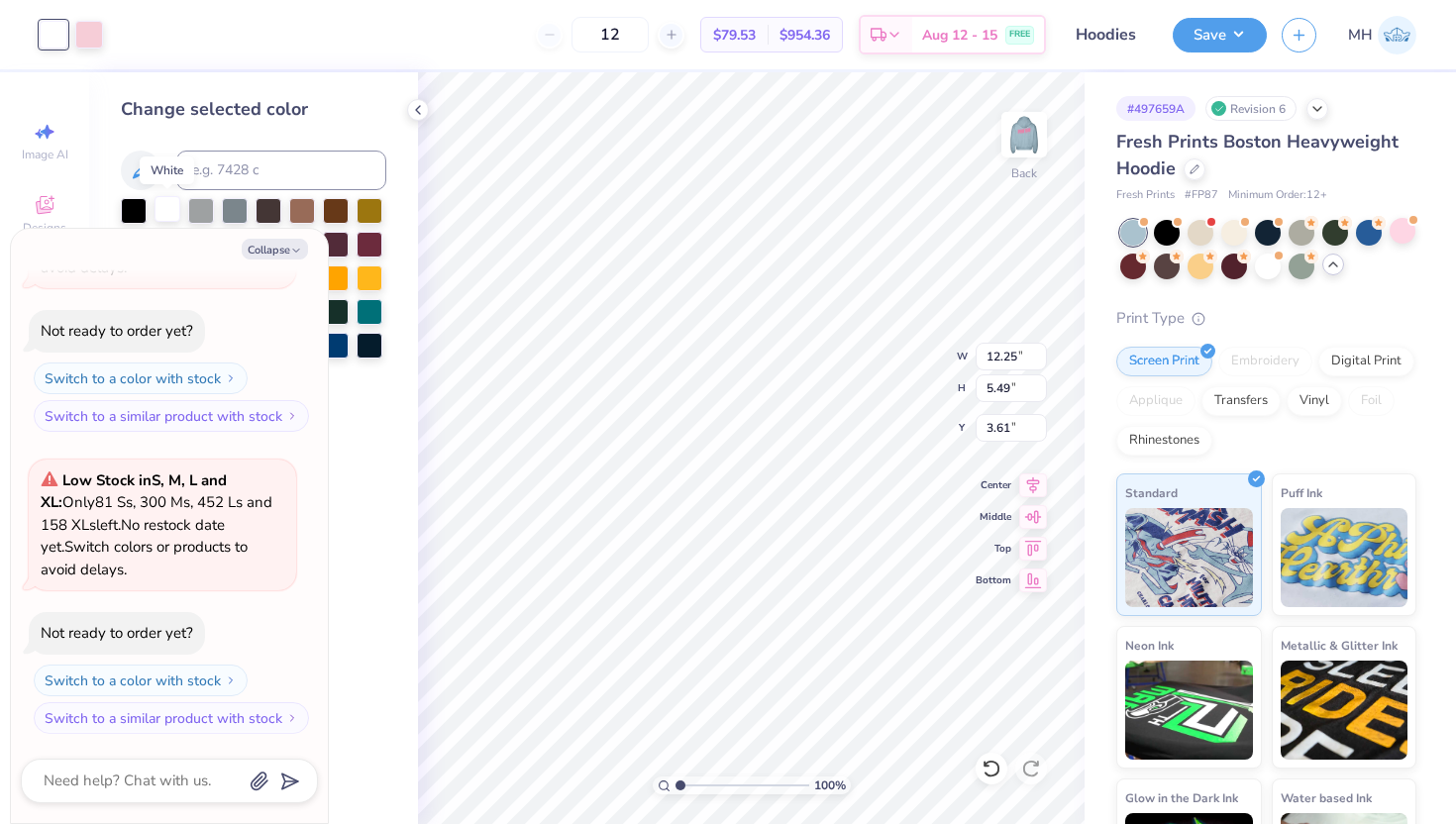 type on "x" 